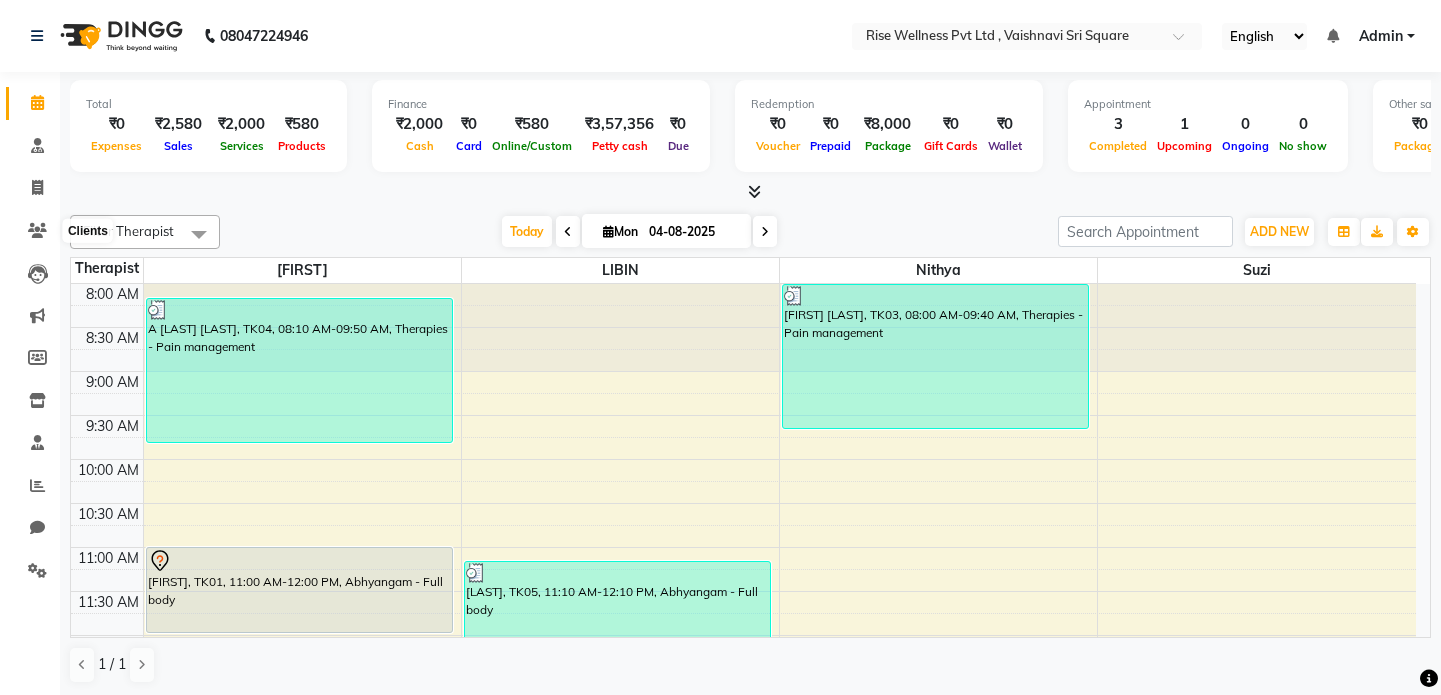 scroll, scrollTop: 0, scrollLeft: 0, axis: both 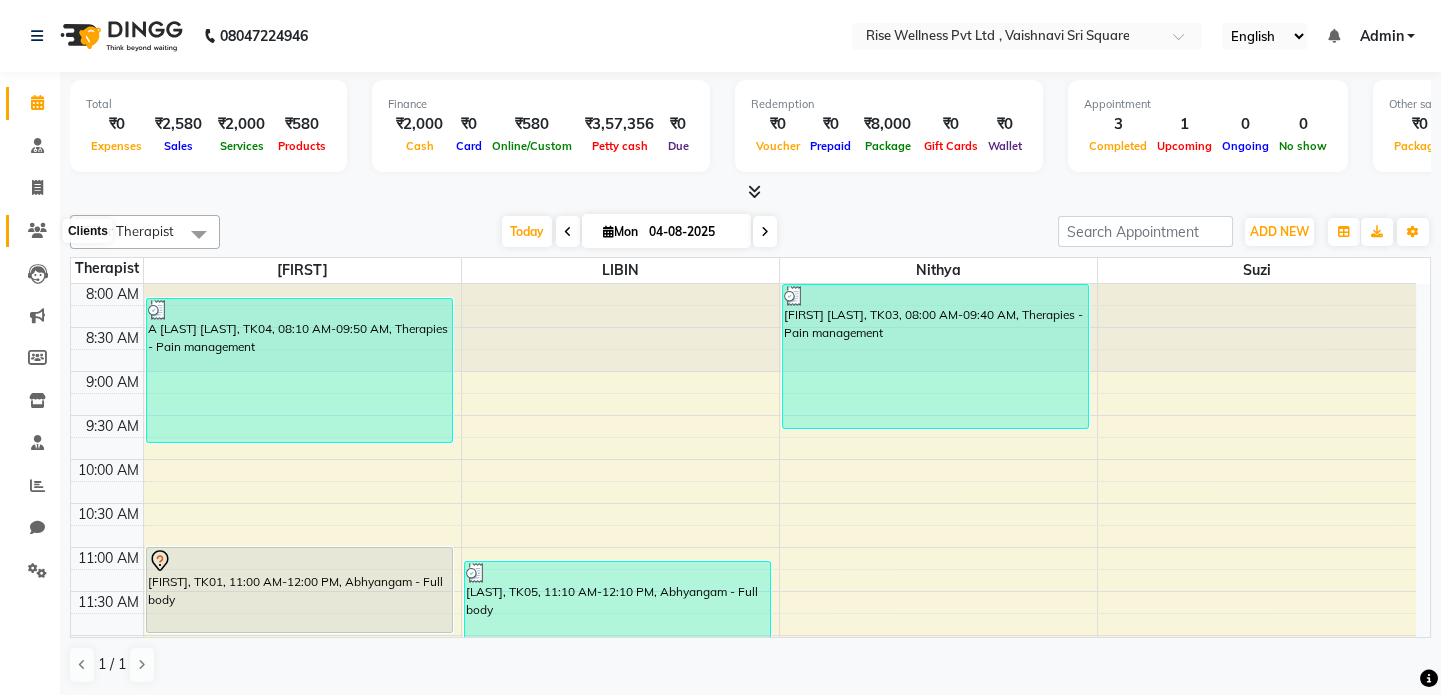 click 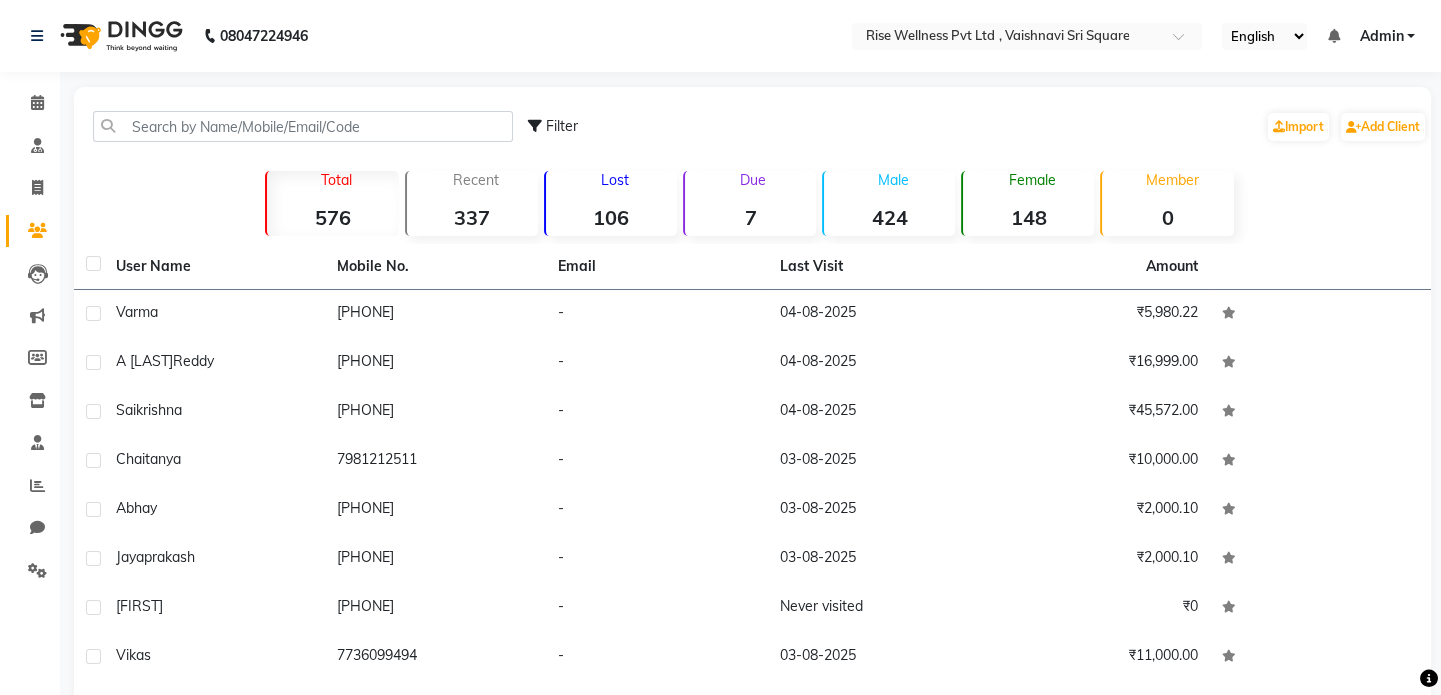 click on "Marketing" 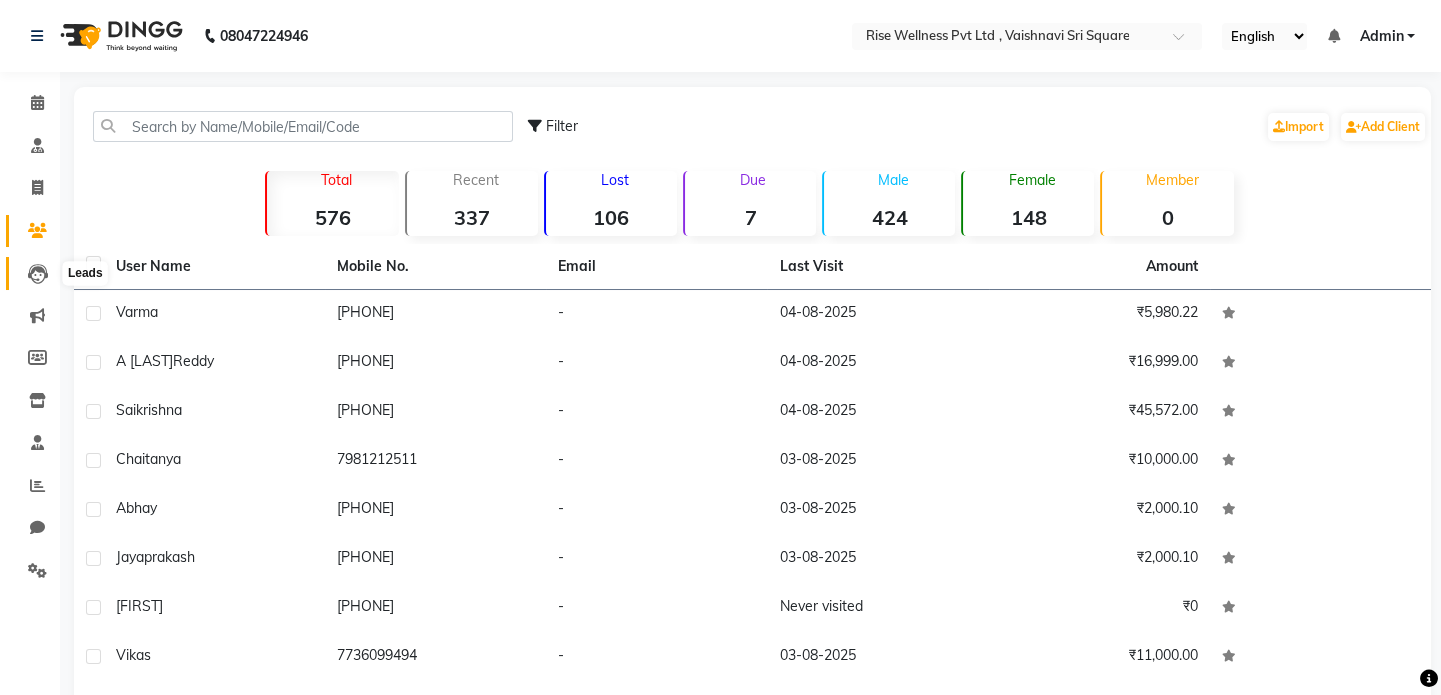 click 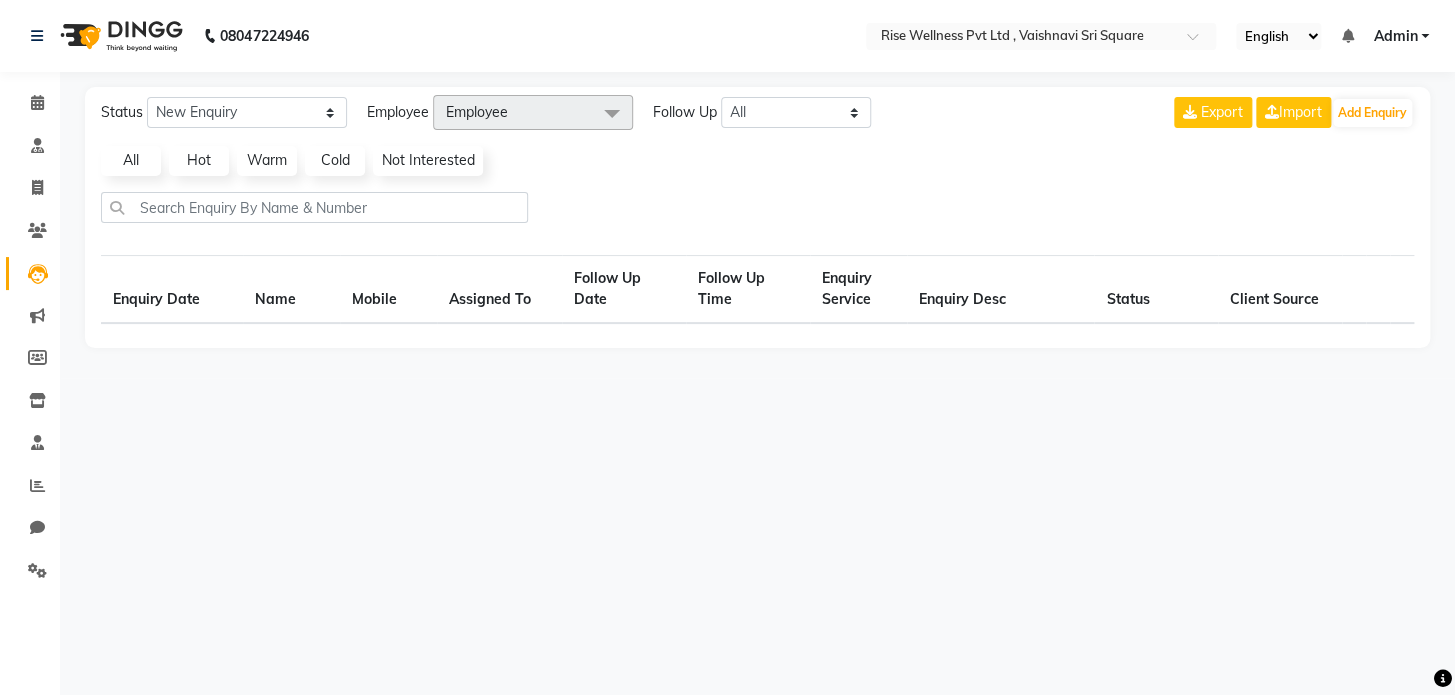 select on "10" 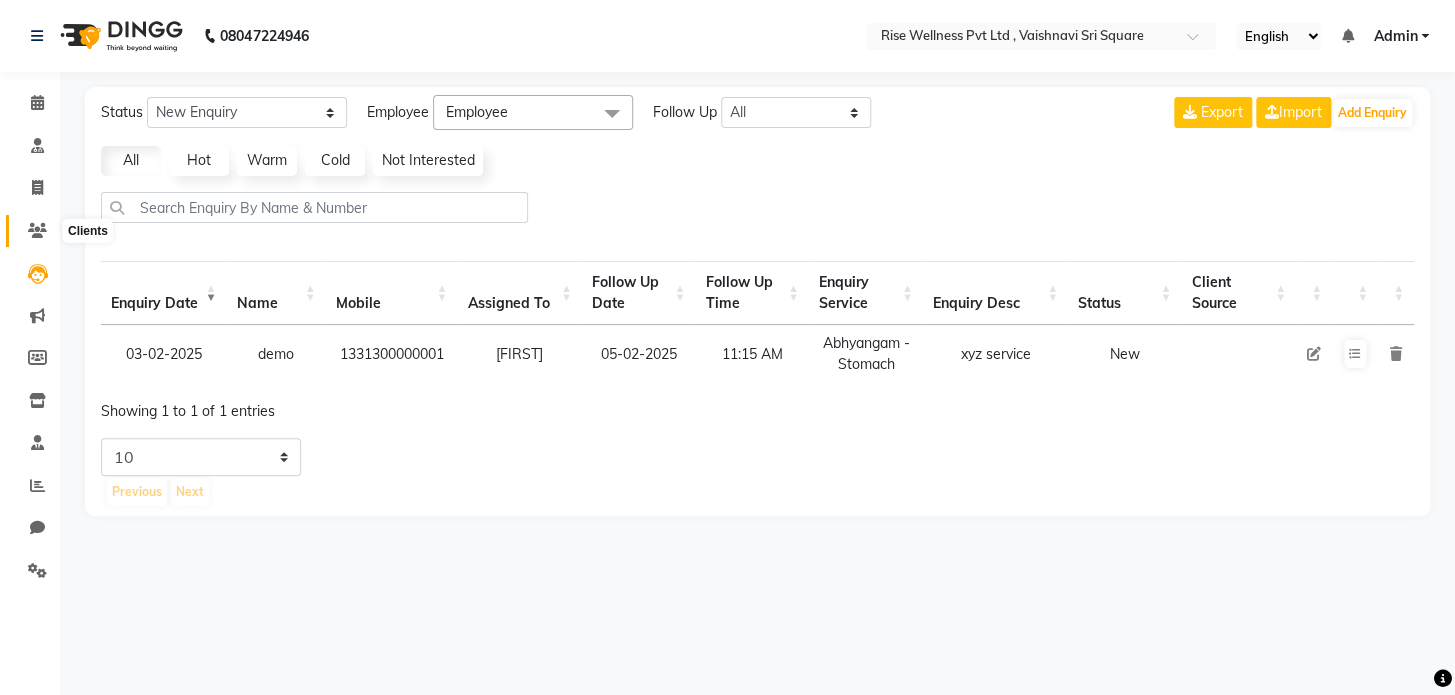 click 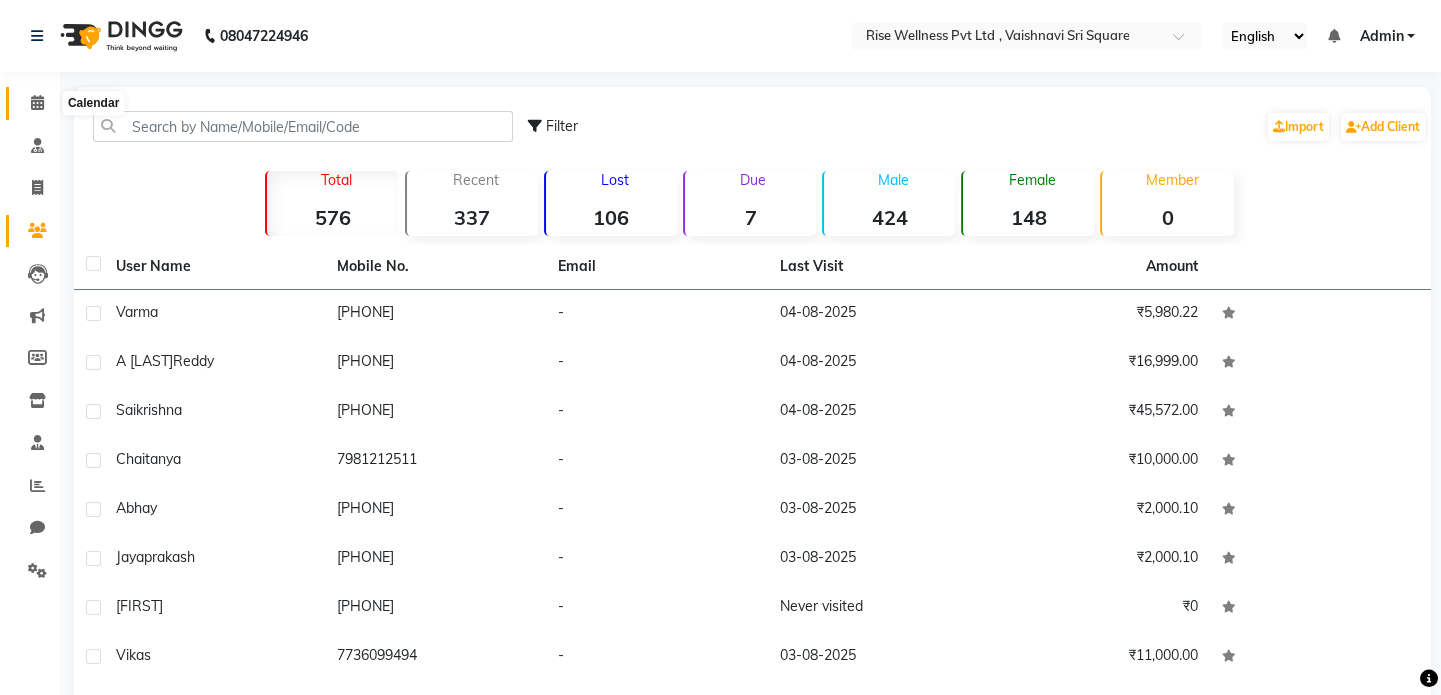 click 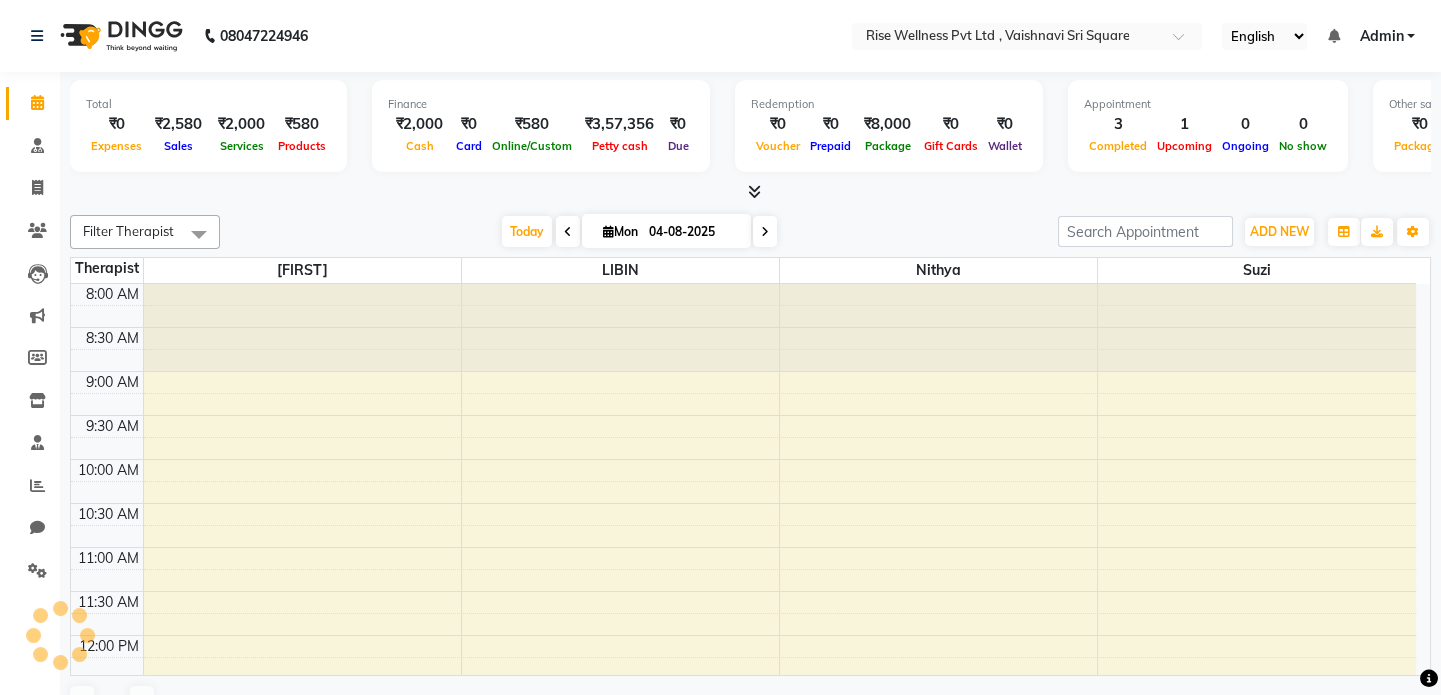 scroll, scrollTop: 701, scrollLeft: 0, axis: vertical 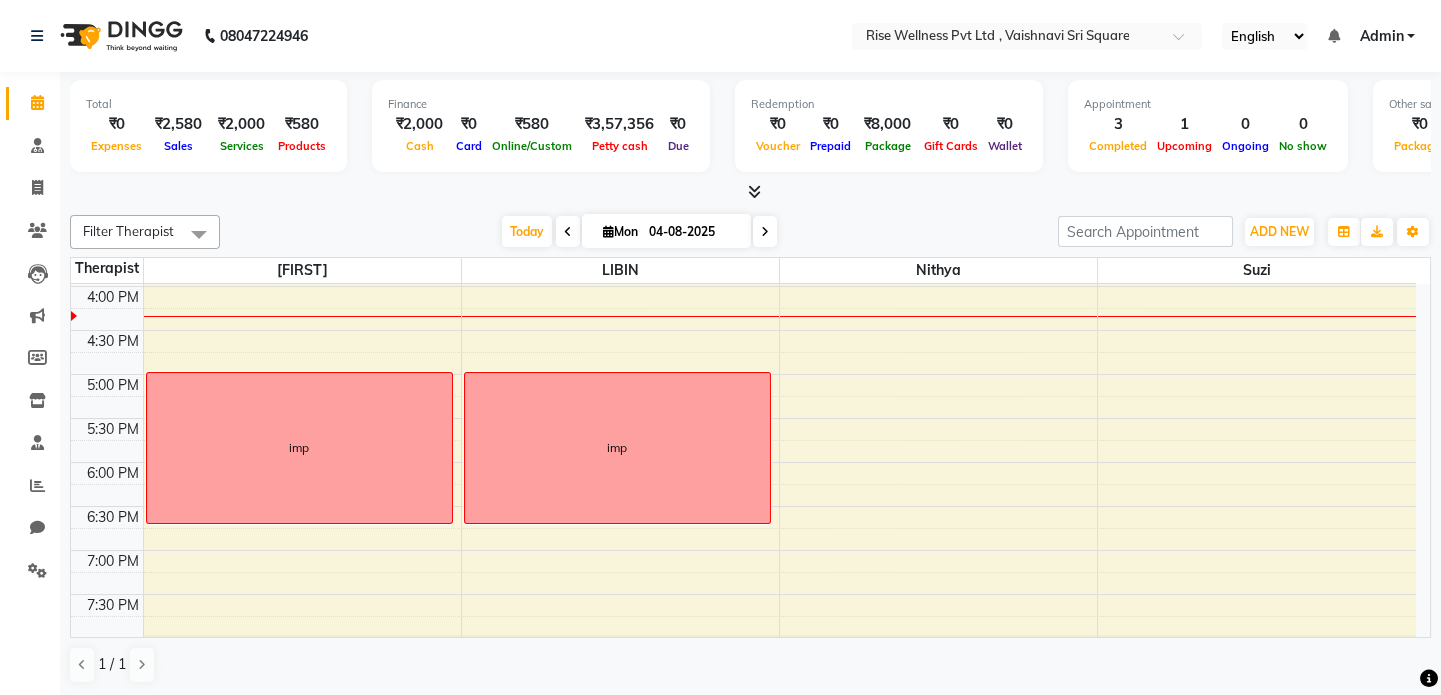 click at bounding box center [765, 232] 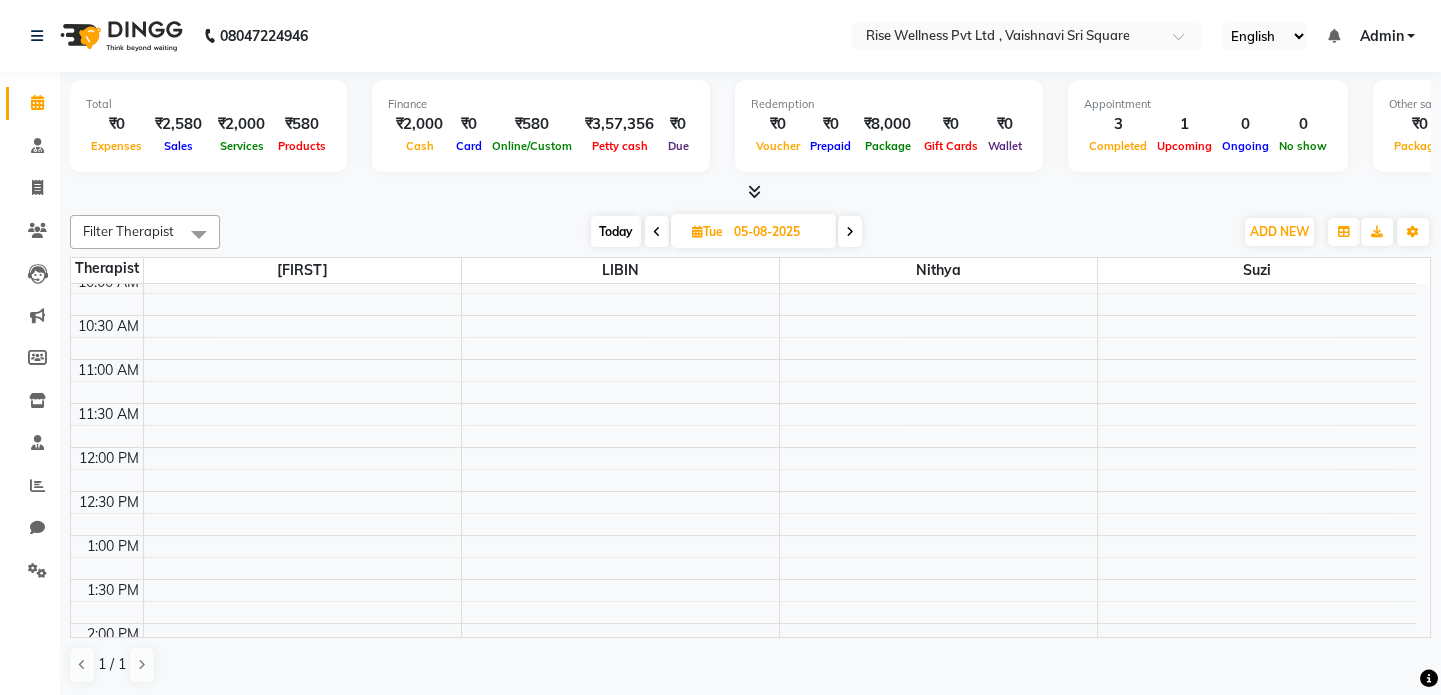 scroll, scrollTop: 156, scrollLeft: 0, axis: vertical 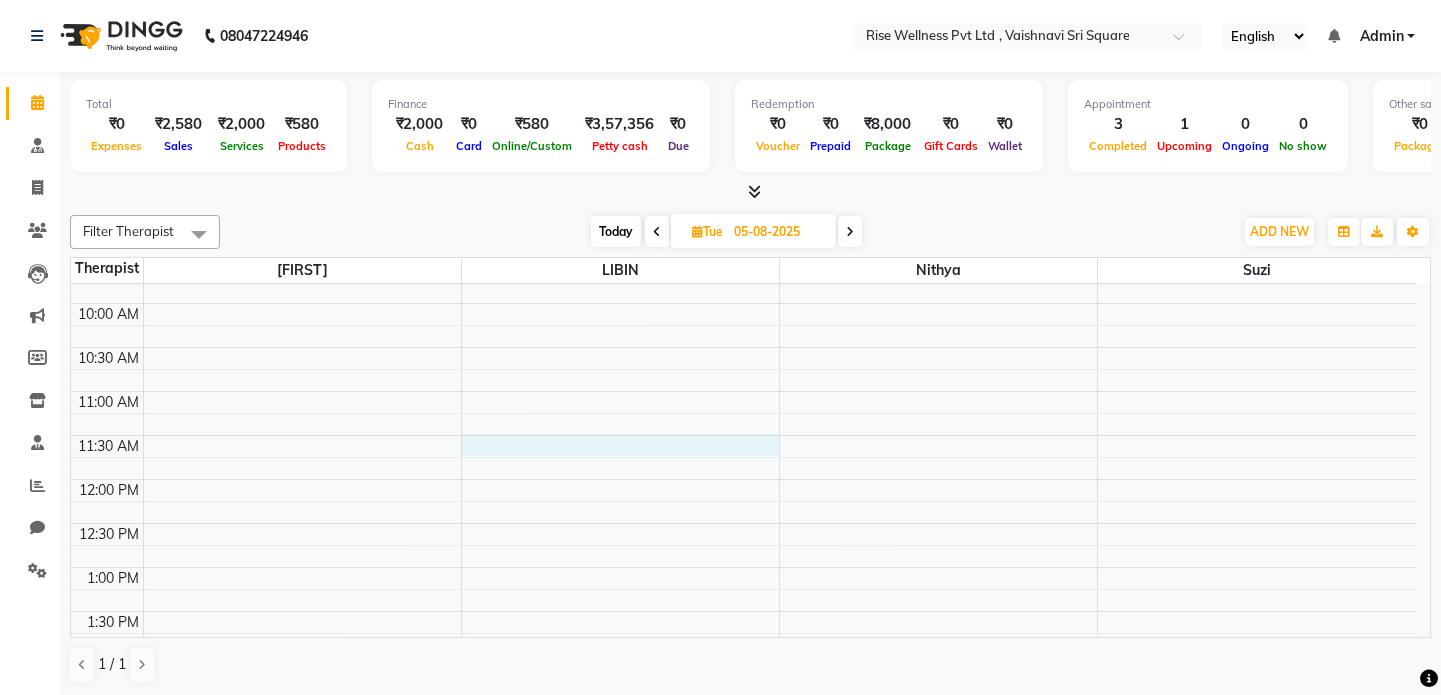 click on "8:00 AM 8:30 AM 9:00 AM 9:30 AM 10:00 AM 10:30 AM 11:00 AM 11:30 AM 12:00 PM 12:30 PM 1:00 PM 1:30 PM 2:00 PM 2:30 PM 3:00 PM 3:30 PM 4:00 PM 4:30 PM 5:00 PM 5:30 PM 6:00 PM 6:30 PM 7:00 PM 7:30 PM 8:00 PM 8:30 PM" at bounding box center (743, 699) 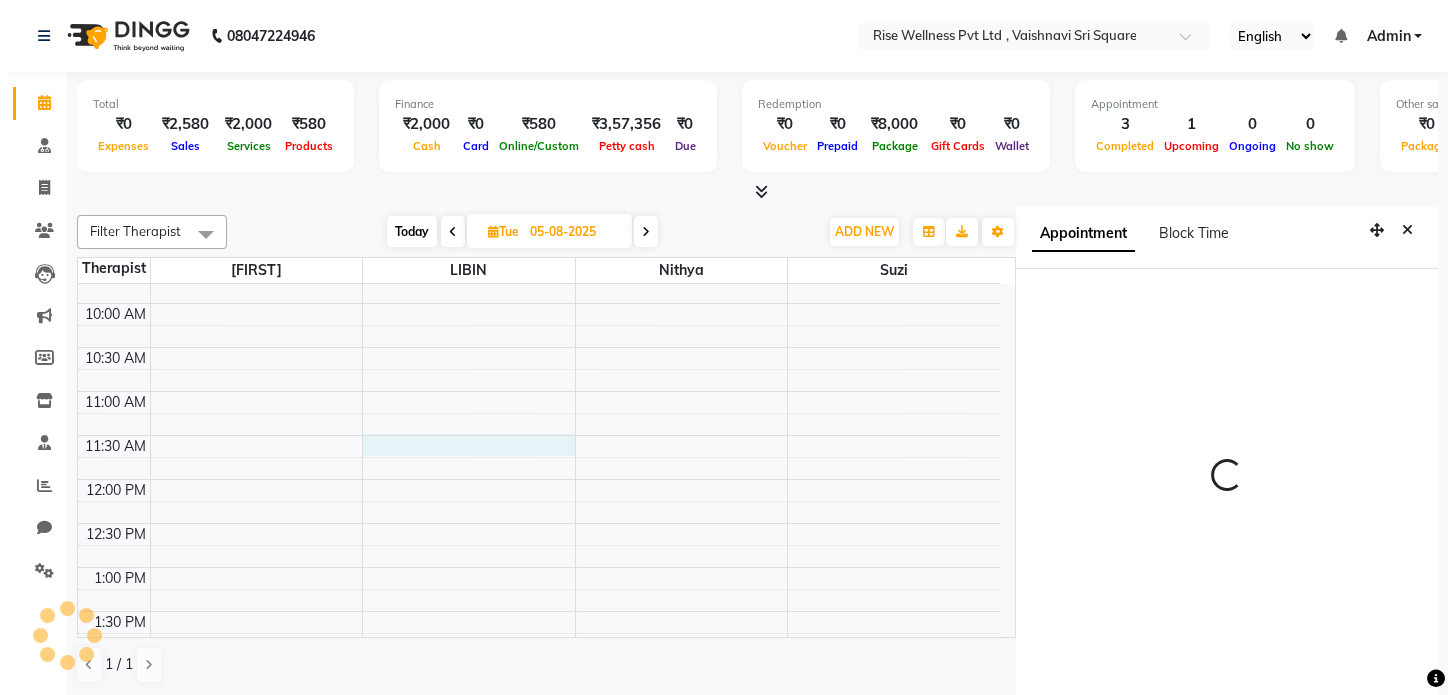 scroll, scrollTop: 8, scrollLeft: 0, axis: vertical 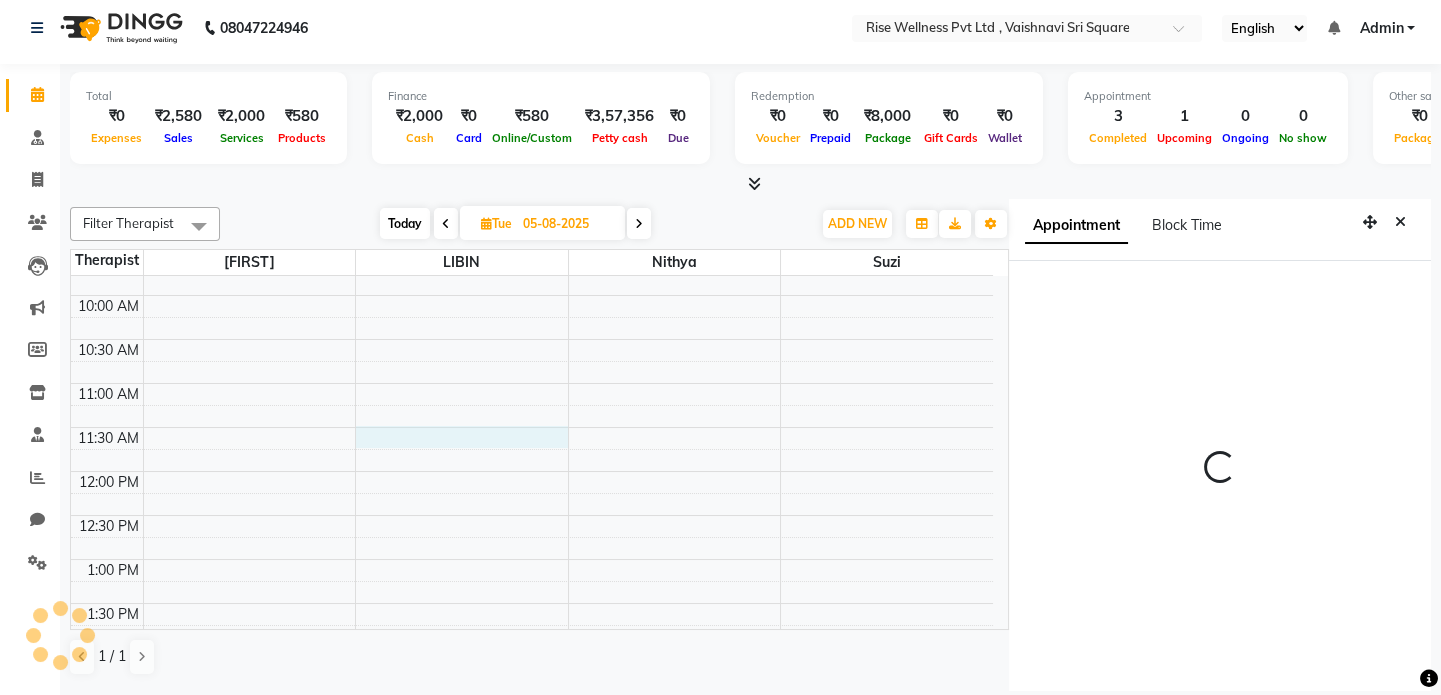select on "690" 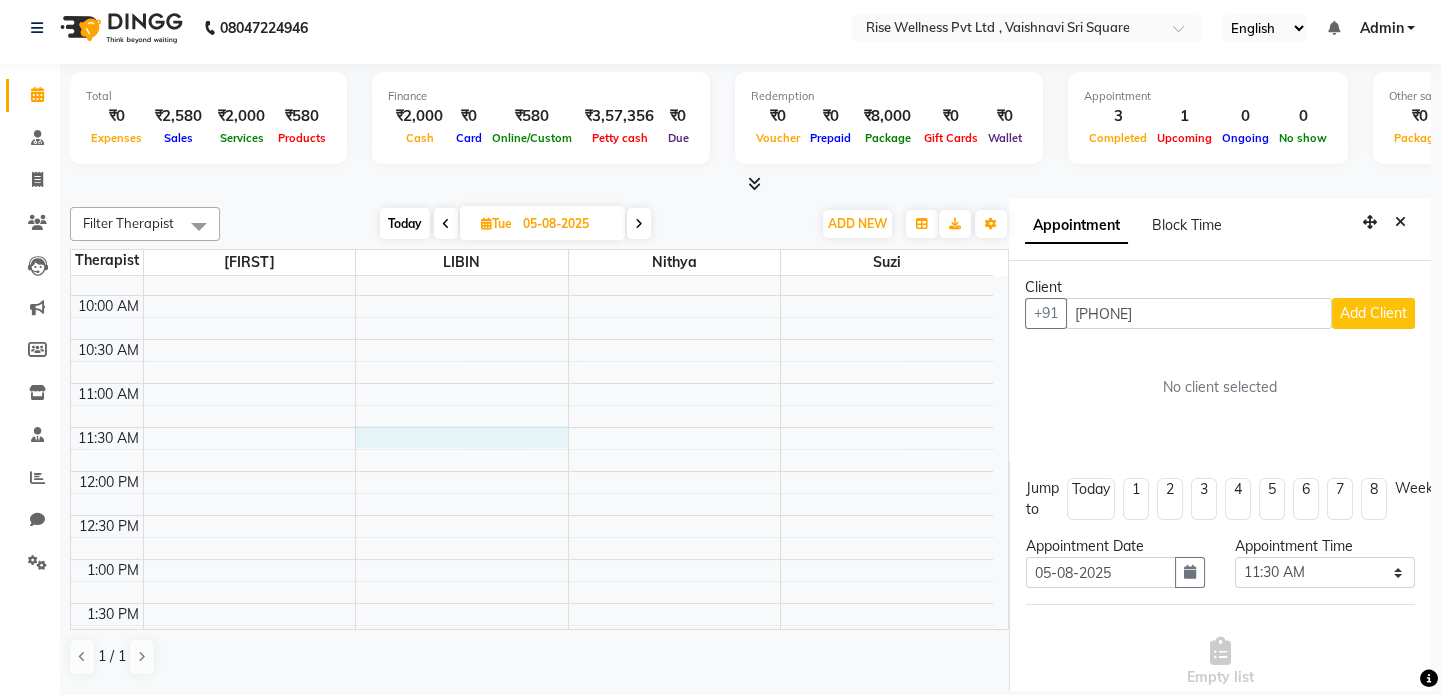 type on "[PHONE]" 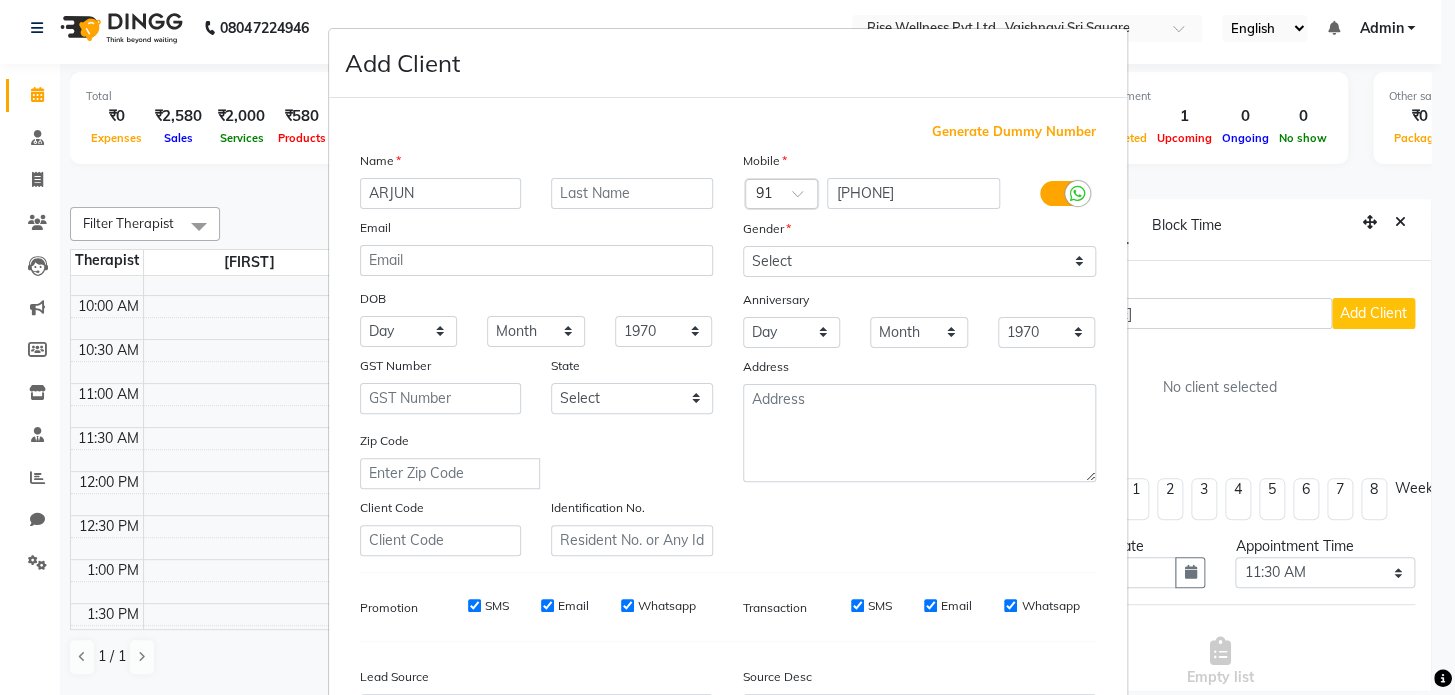 type on "ARJUN" 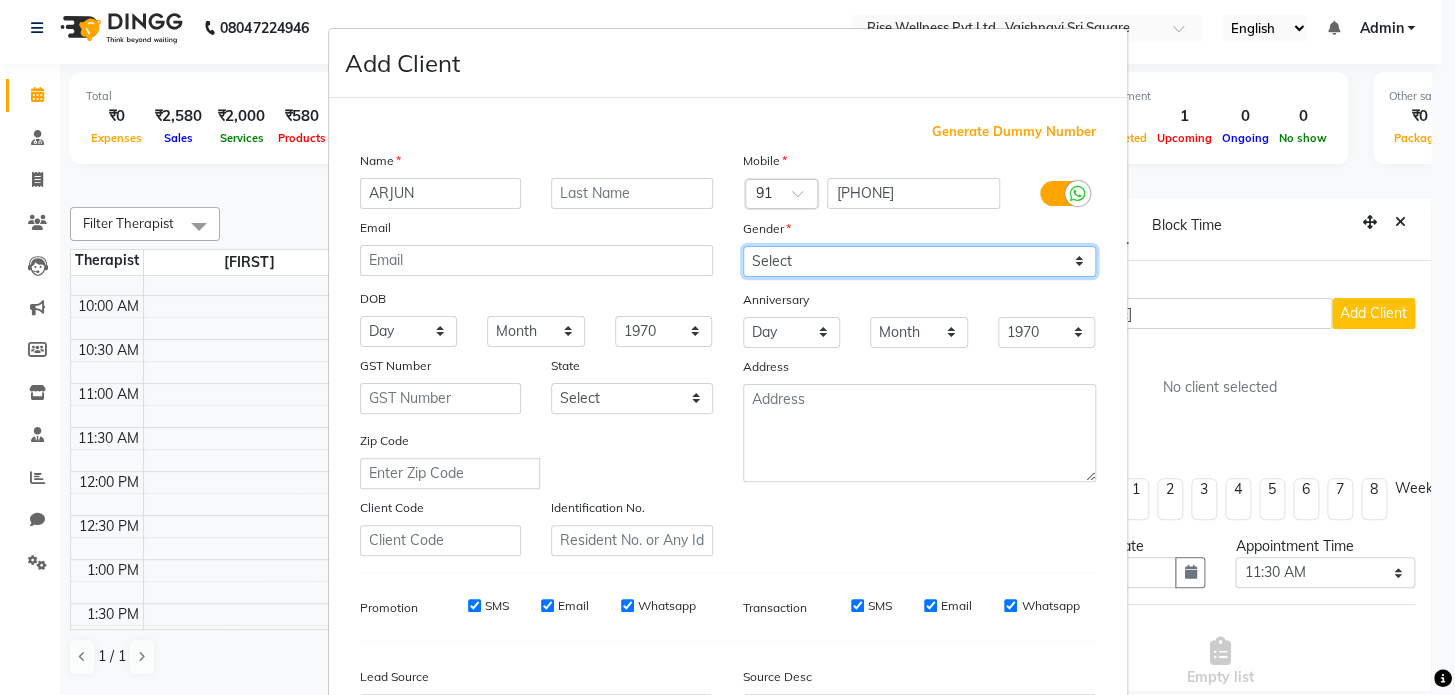 click on "Select Male Female Other Prefer Not To Say" at bounding box center [919, 261] 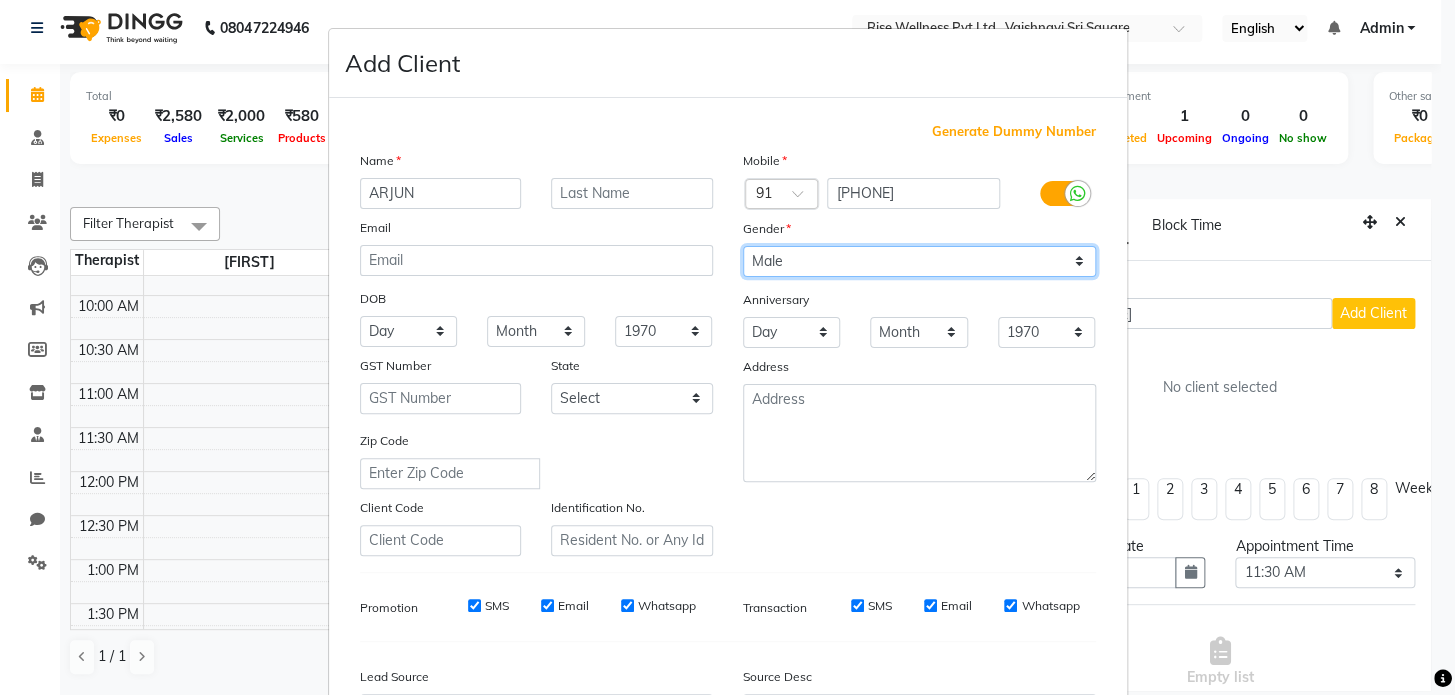 click on "Select Male Female Other Prefer Not To Say" at bounding box center (919, 261) 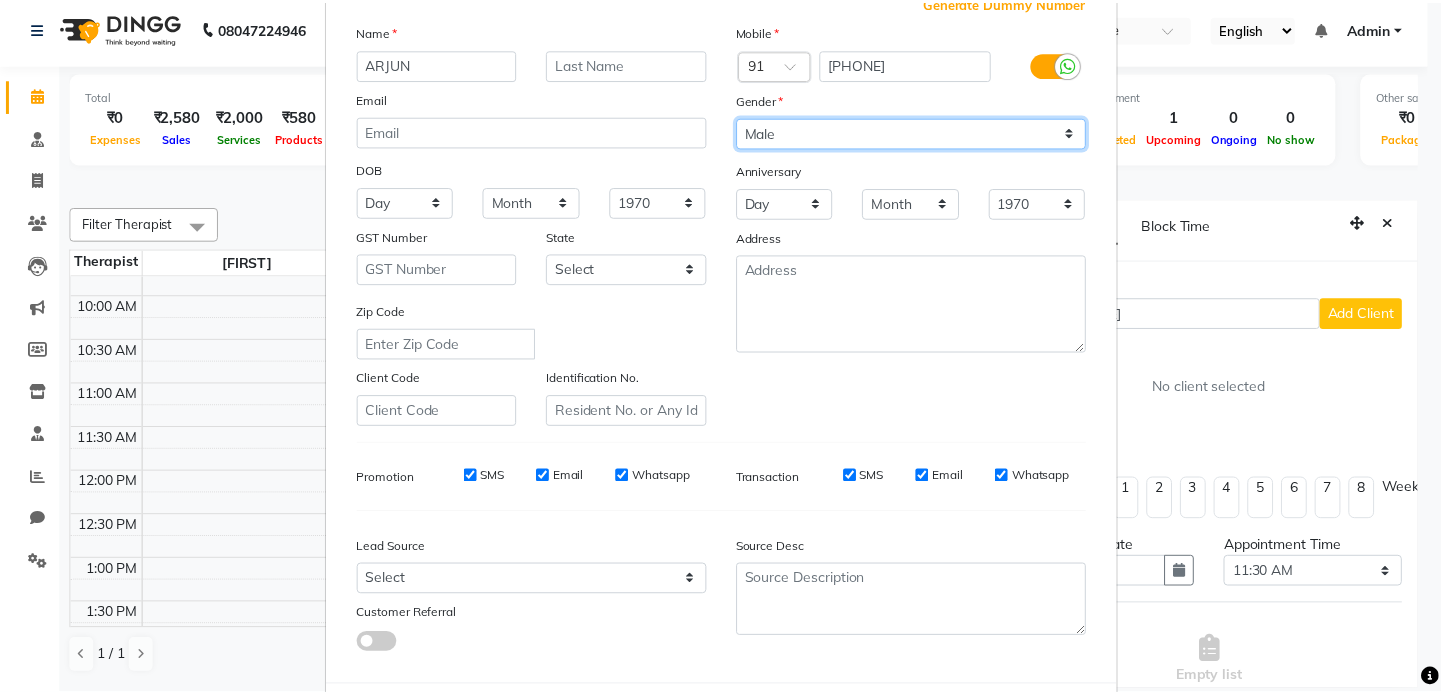 scroll, scrollTop: 233, scrollLeft: 0, axis: vertical 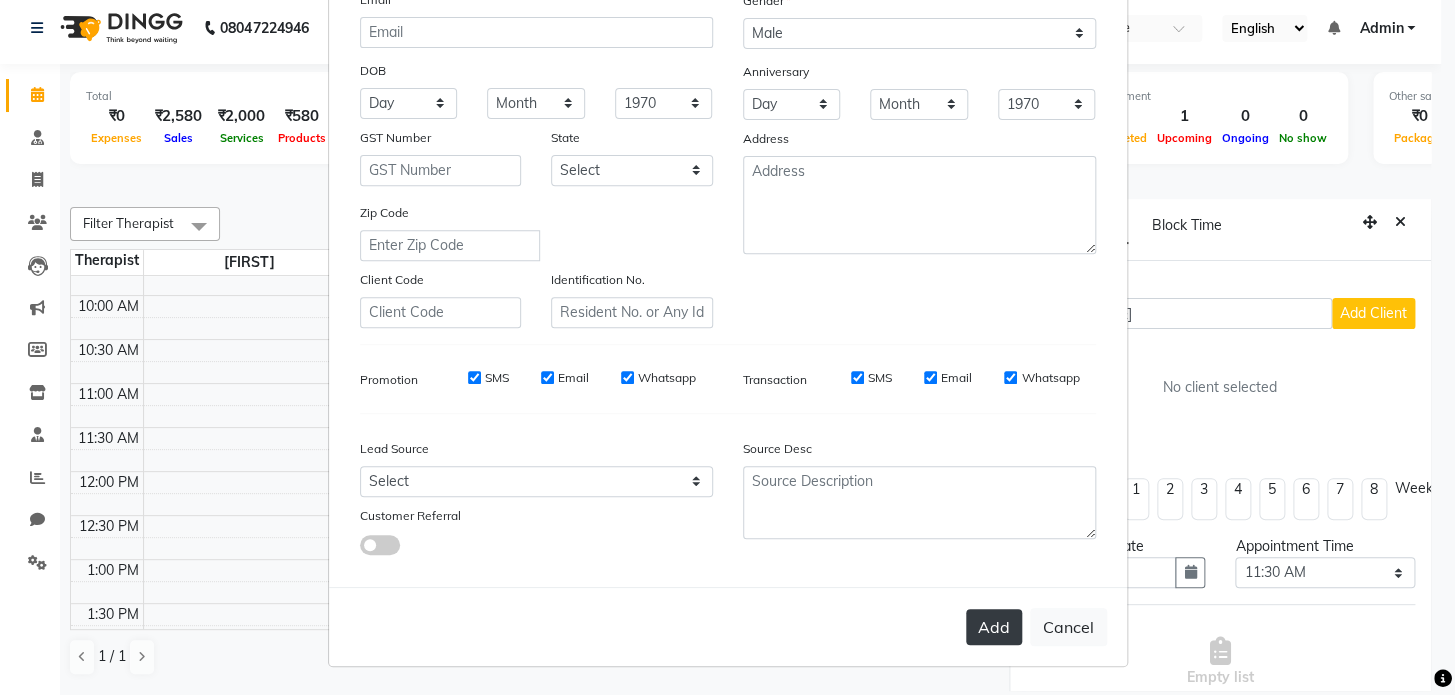 click on "Add" at bounding box center (994, 627) 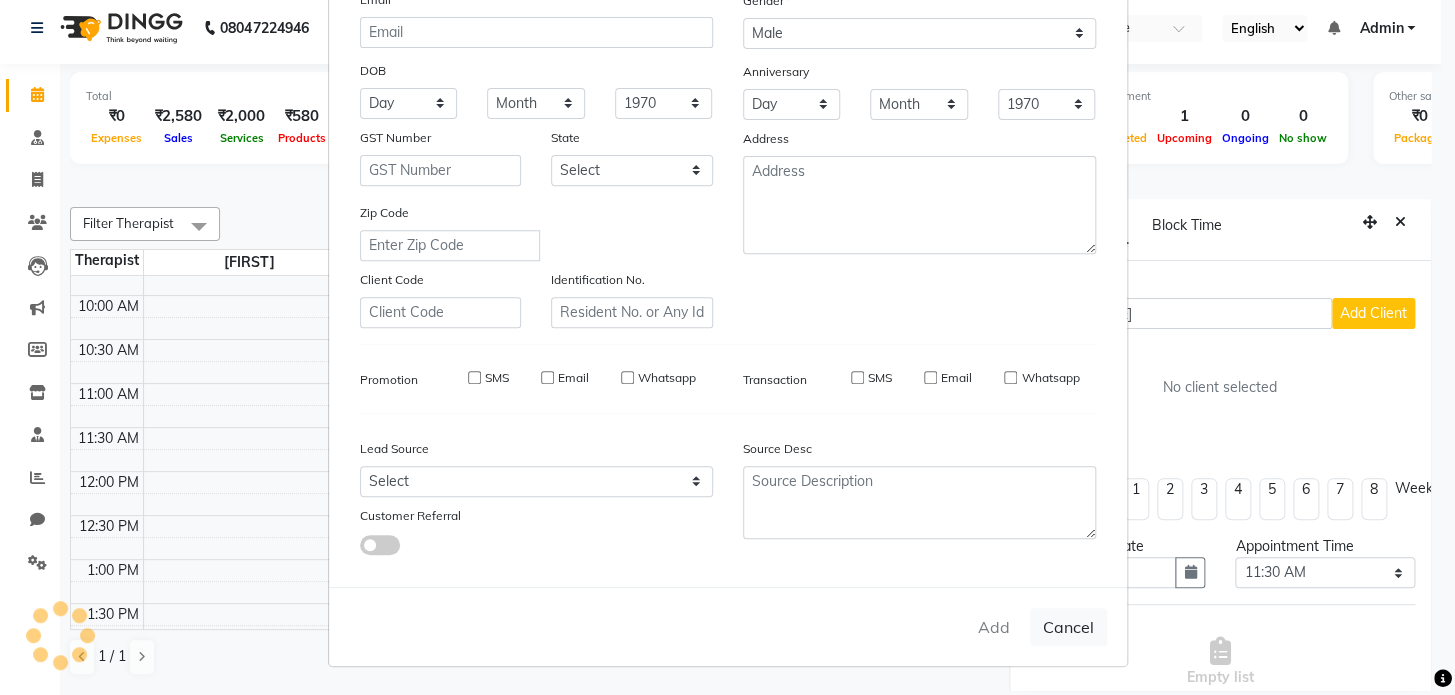 type 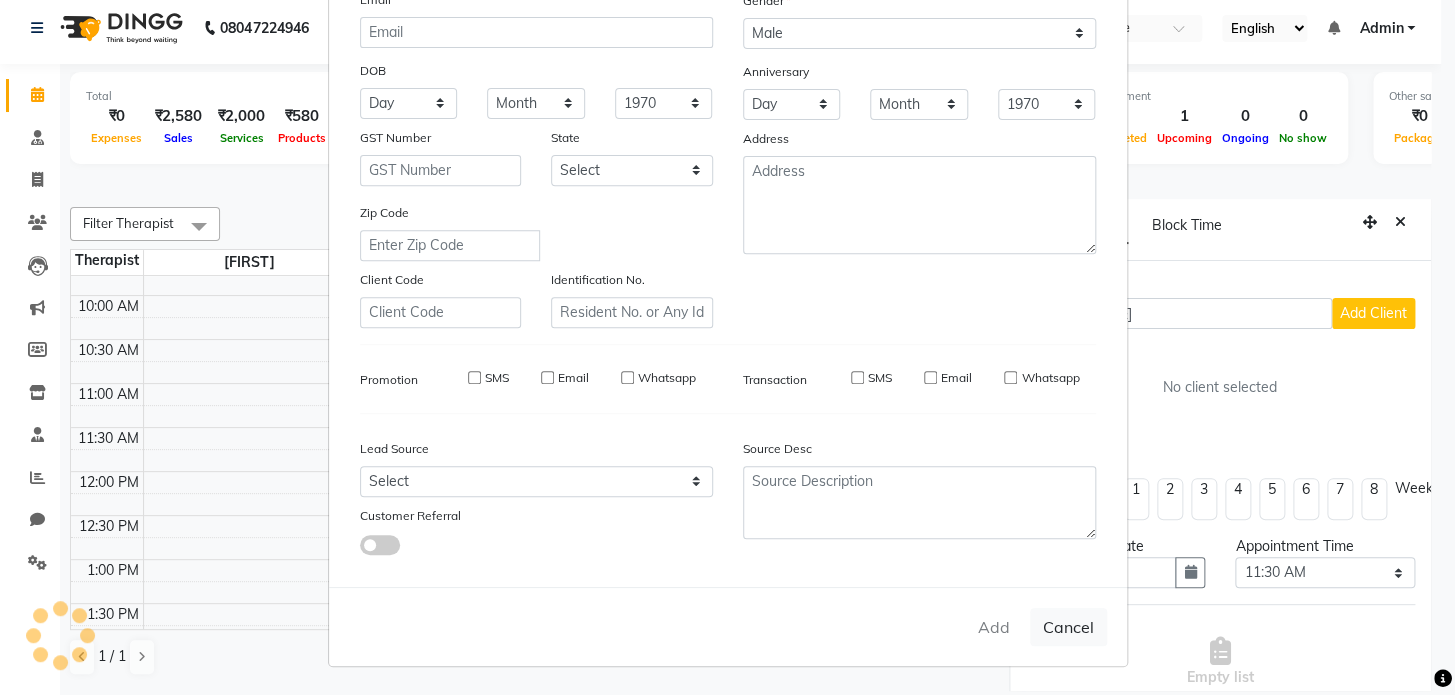 select 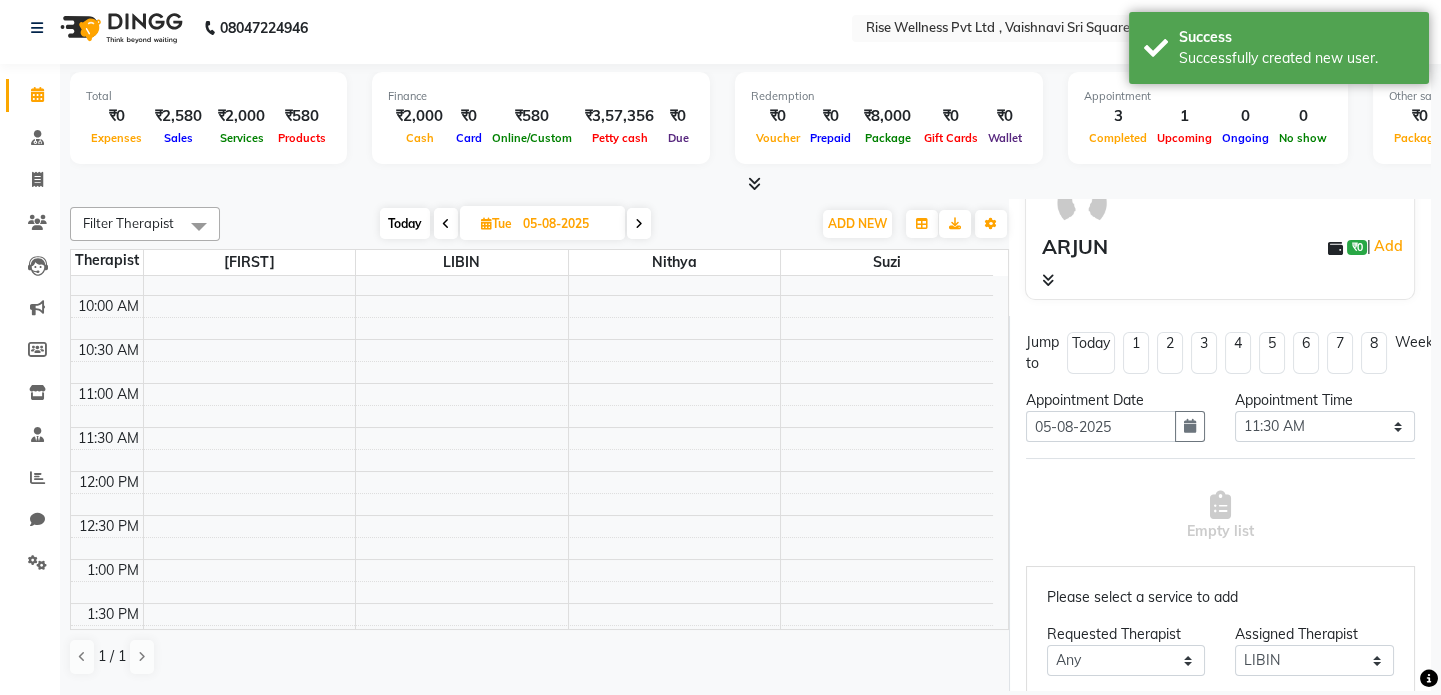 scroll, scrollTop: 181, scrollLeft: 0, axis: vertical 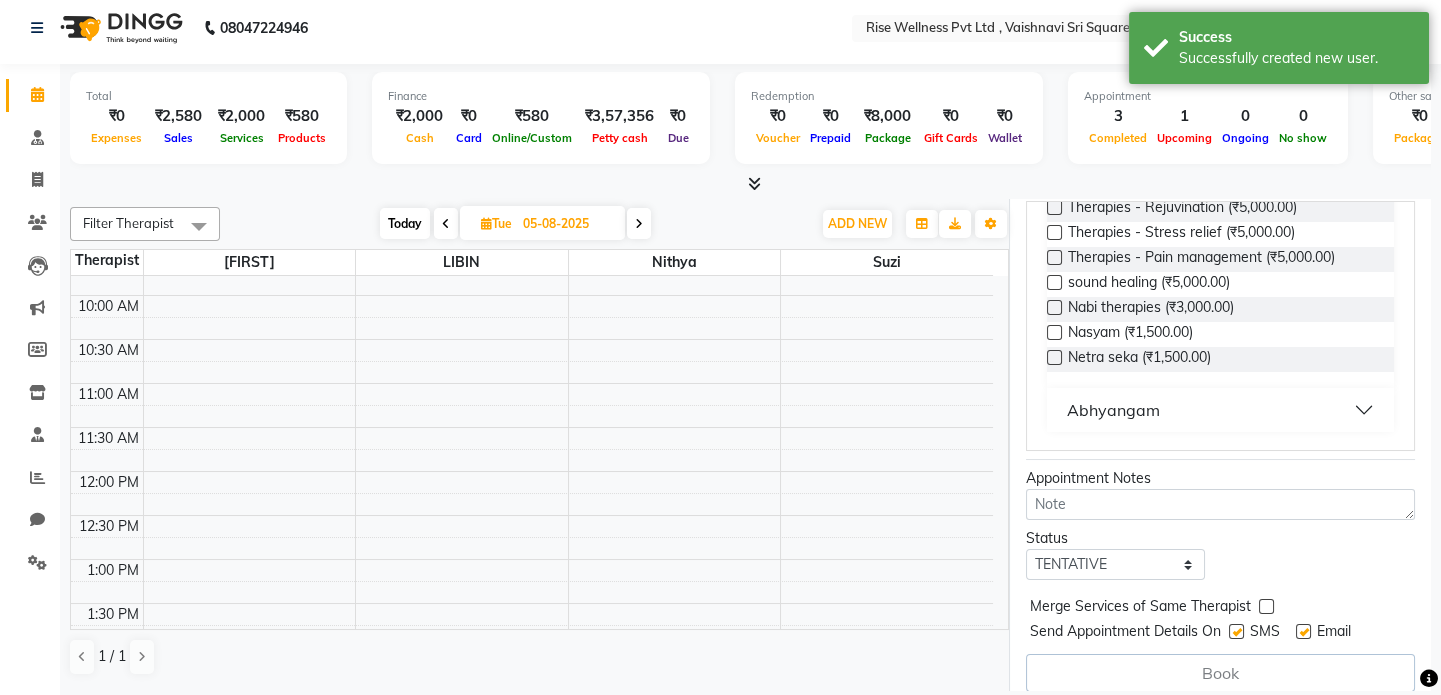 click on "Abhyangam" at bounding box center [1220, 410] 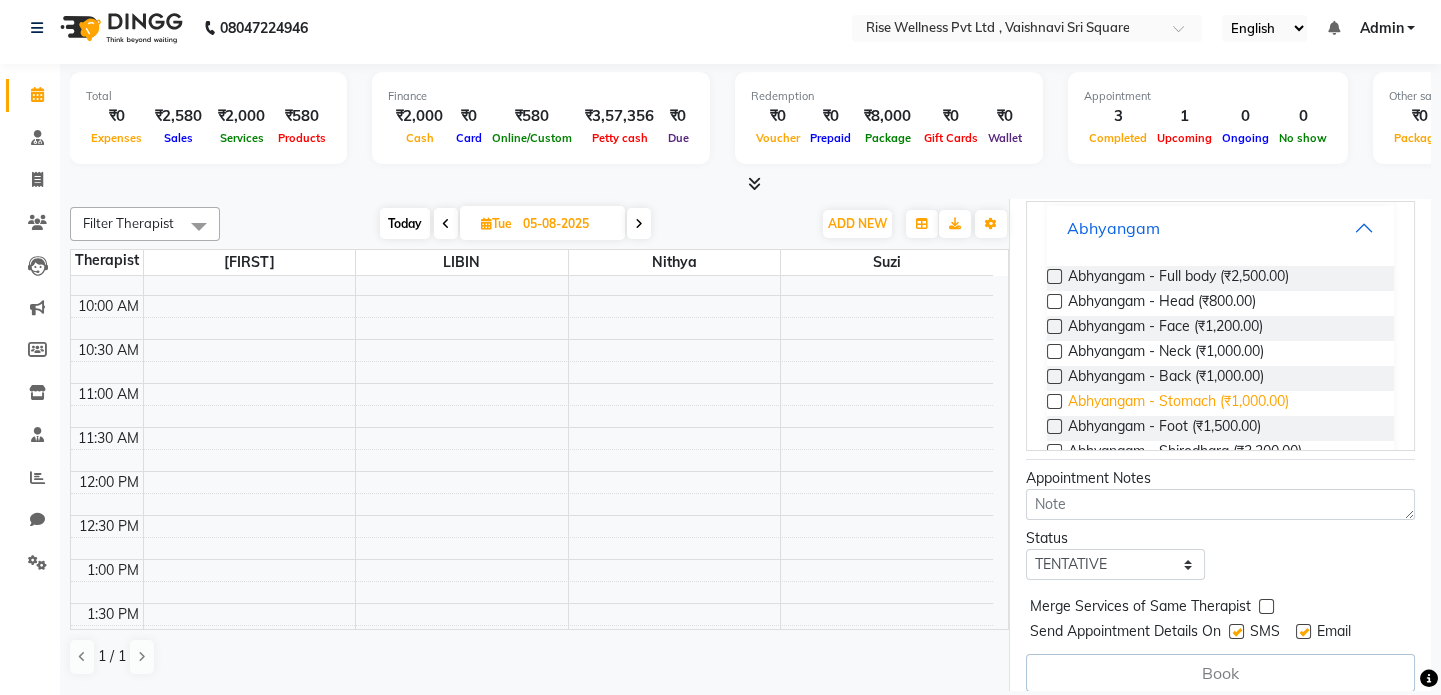 scroll, scrollTop: 563, scrollLeft: 0, axis: vertical 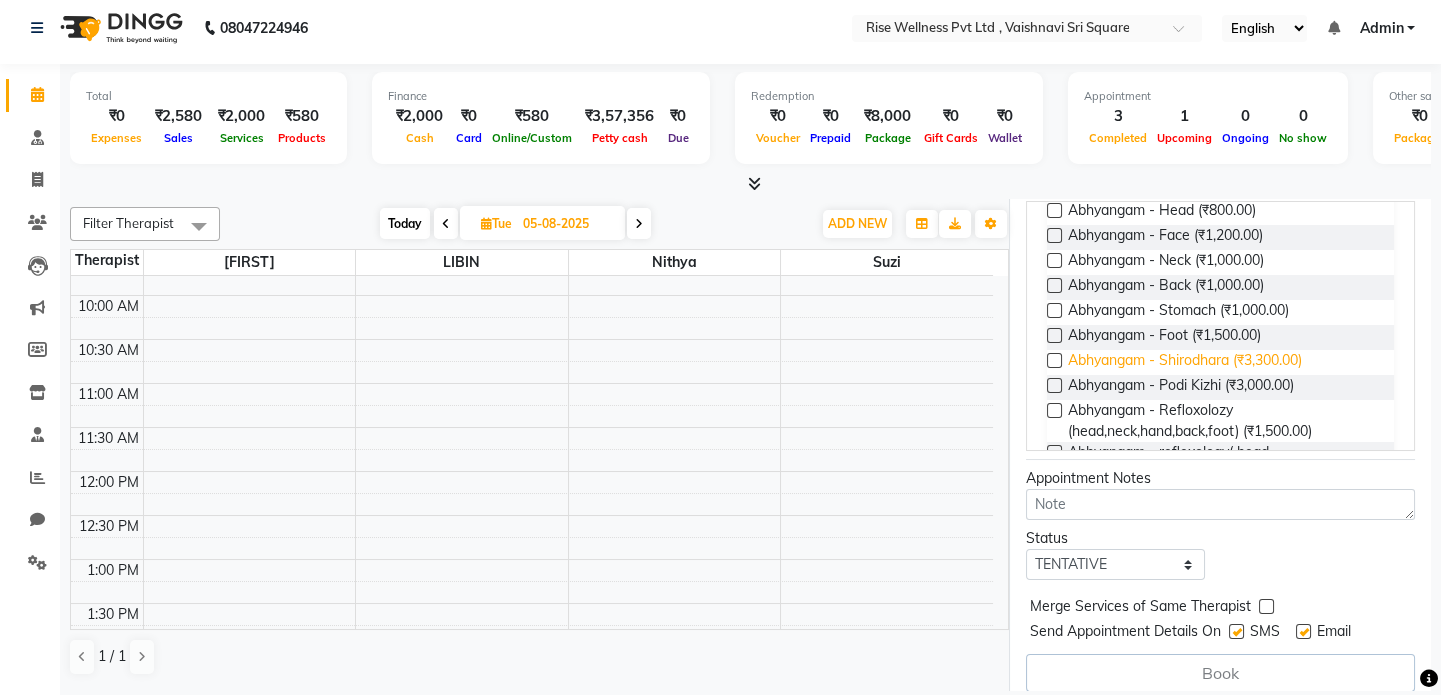 click on "Abhyangam - Shirodhara (₹3,300.00)" at bounding box center [1185, 362] 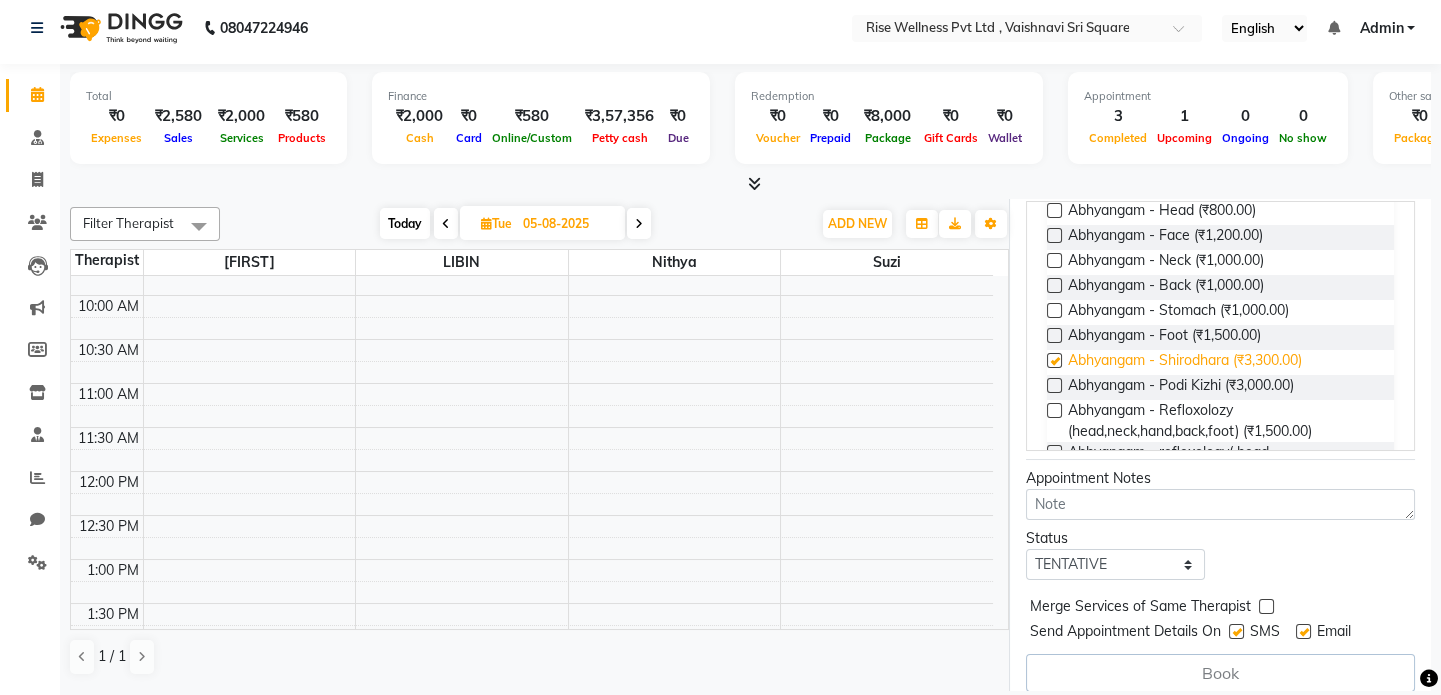 scroll, scrollTop: 396, scrollLeft: 0, axis: vertical 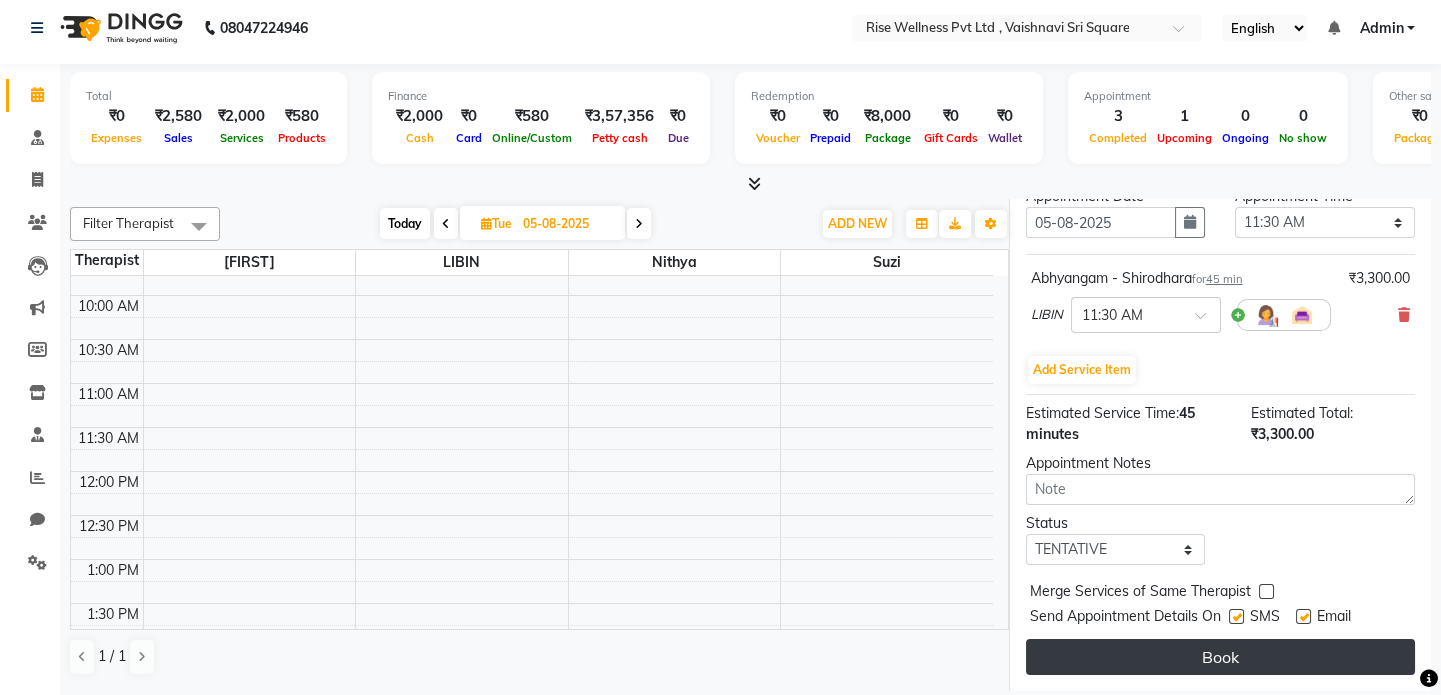 click on "Book" at bounding box center (1220, 657) 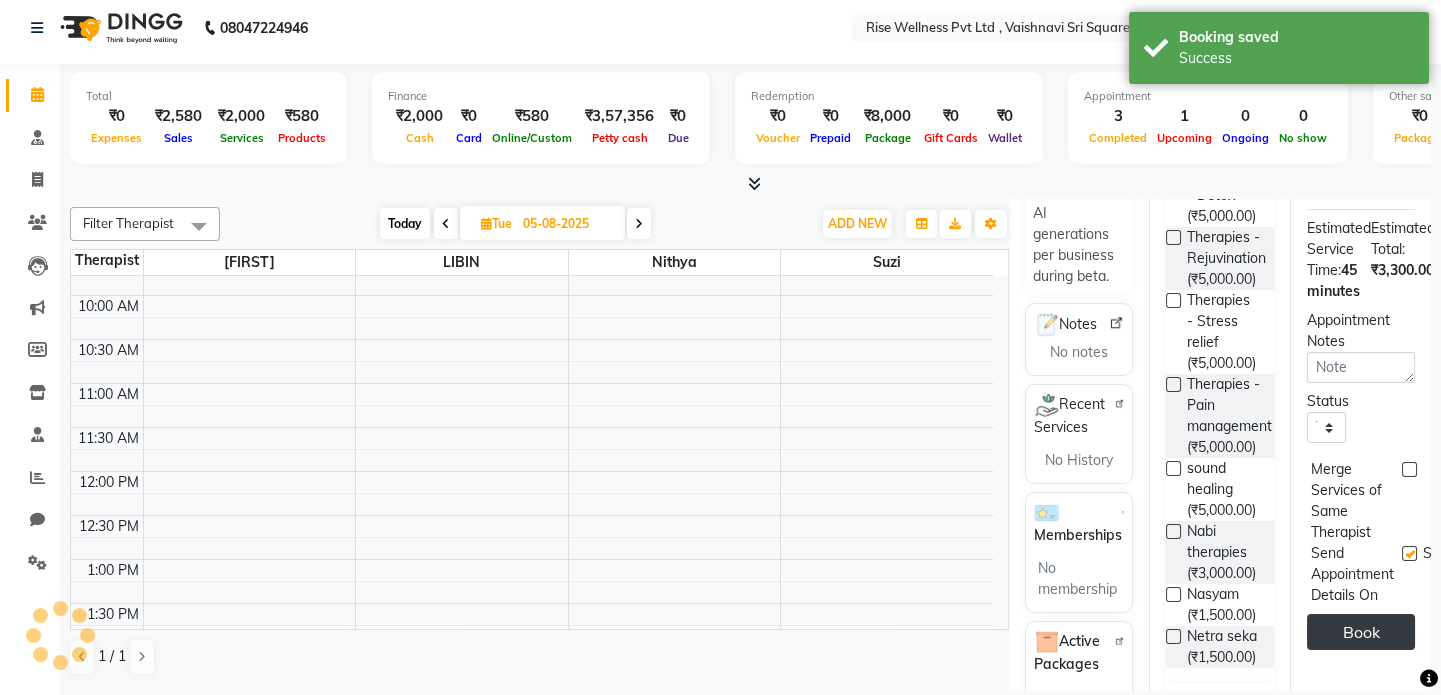 scroll, scrollTop: 0, scrollLeft: 0, axis: both 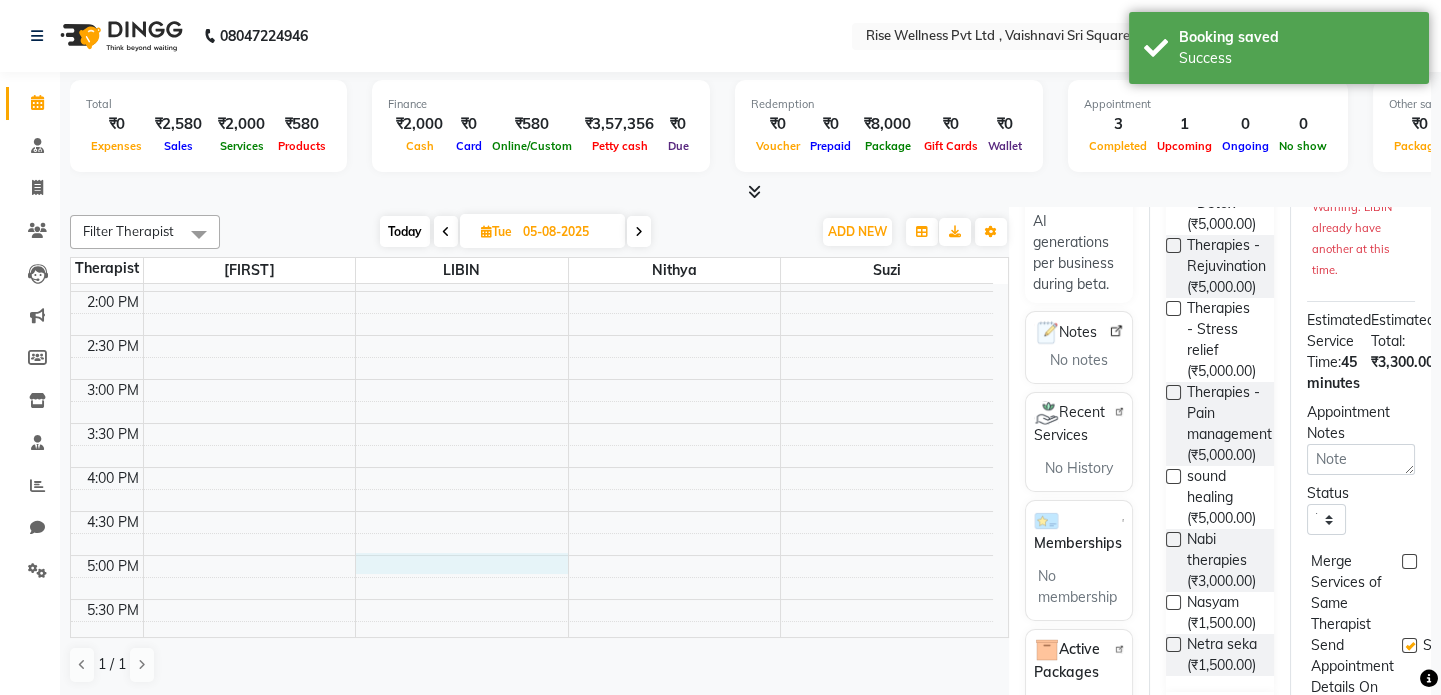 click on "8:00 AM 8:30 AM 9:00 AM 9:30 AM 10:00 AM 10:30 AM 11:00 AM 11:30 AM 12:00 PM 12:30 PM 1:00 PM 1:30 PM 2:00 PM 2:30 PM 3:00 PM 3:30 PM 4:00 PM 4:30 PM 5:00 PM 5:30 PM 6:00 PM 6:30 PM 7:00 PM 7:30 PM 8:00 PM 8:30 PM             [FIRST], 11:30 AM-12:15 PM, Abhyangam - Shirodhara" at bounding box center (532, 335) 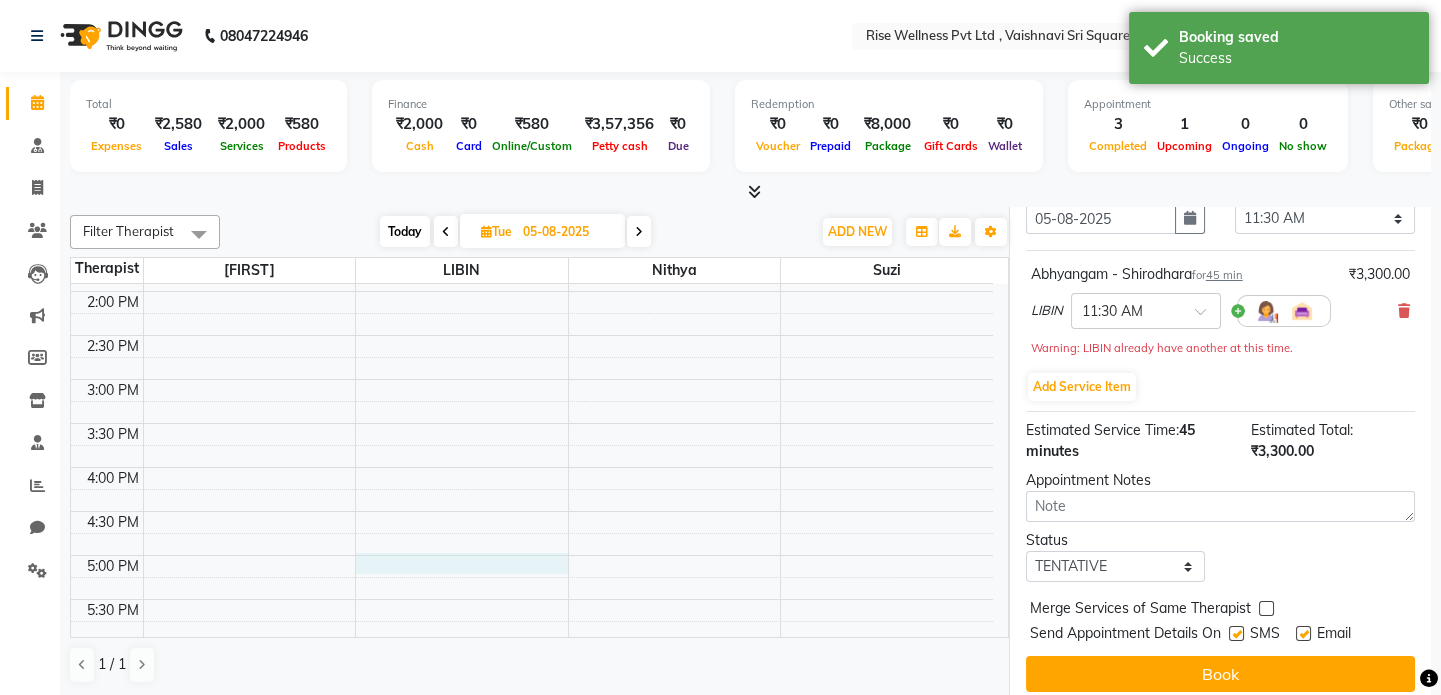 scroll, scrollTop: 8, scrollLeft: 0, axis: vertical 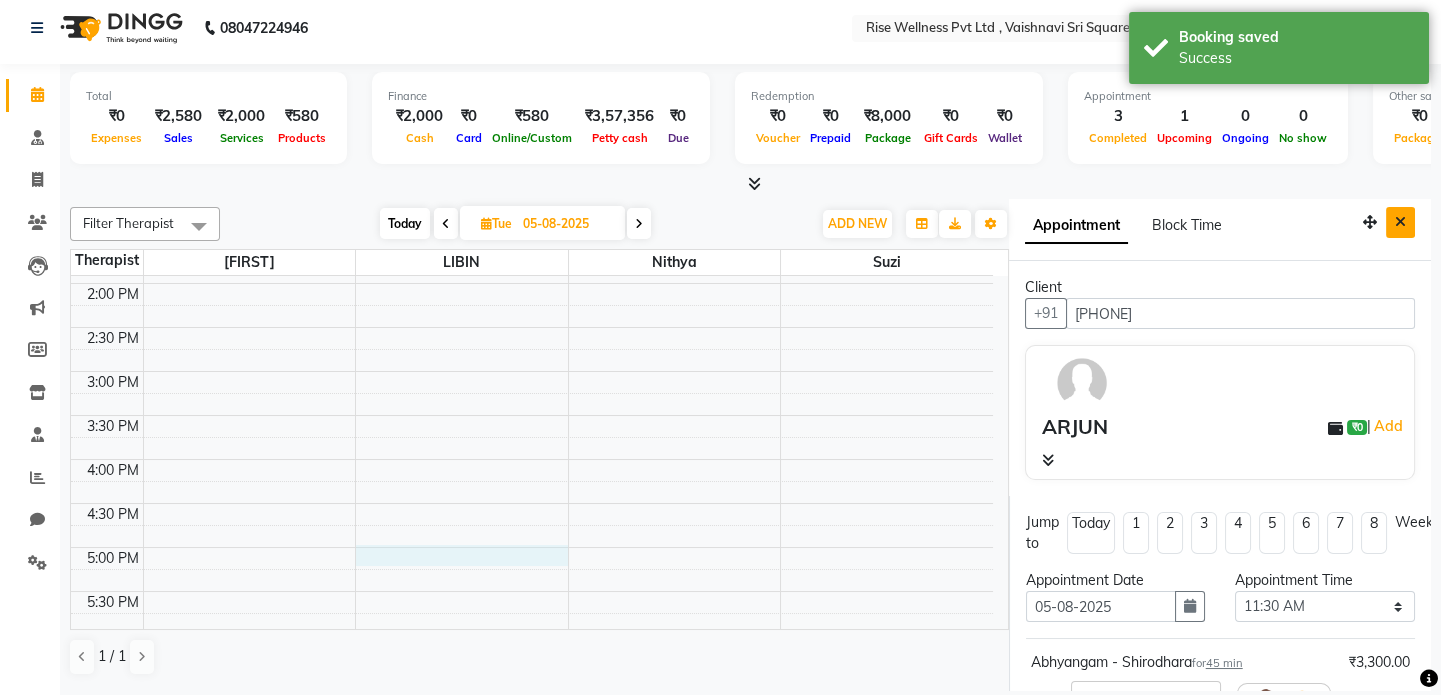 click at bounding box center (1400, 222) 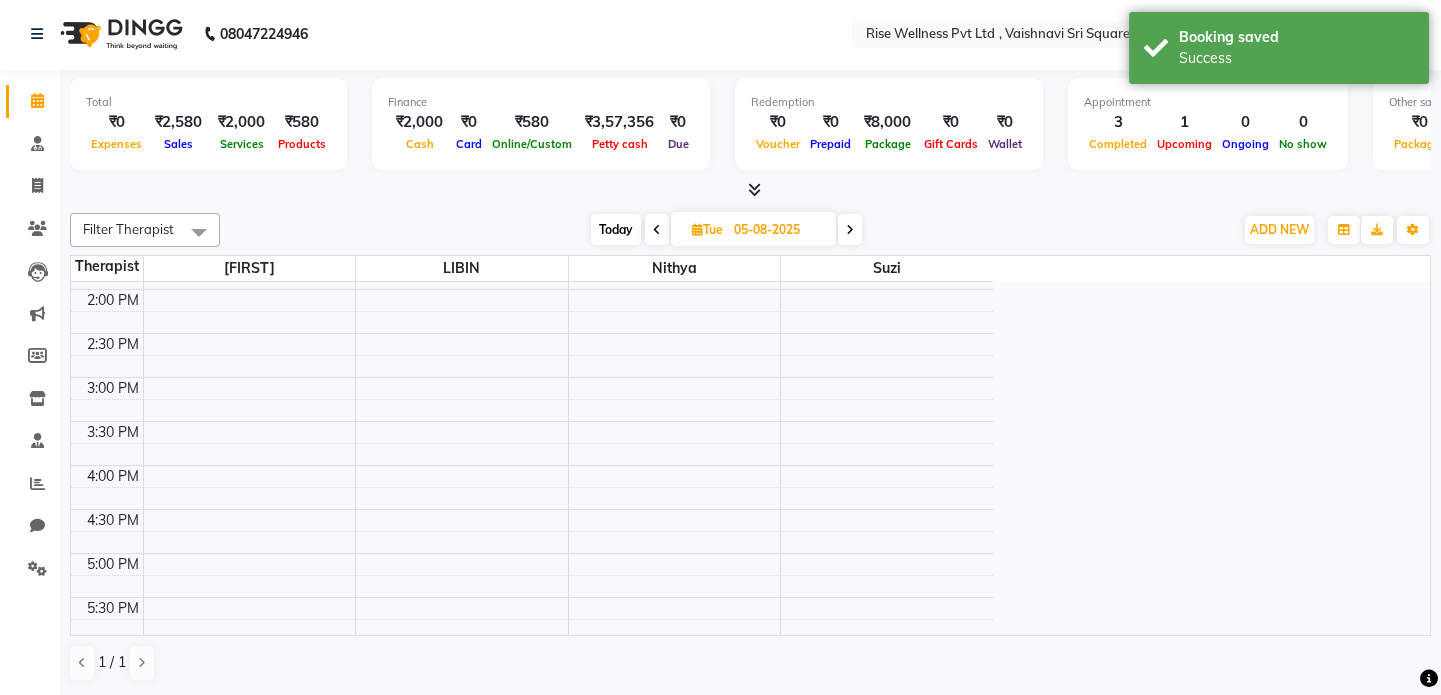 scroll, scrollTop: 0, scrollLeft: 0, axis: both 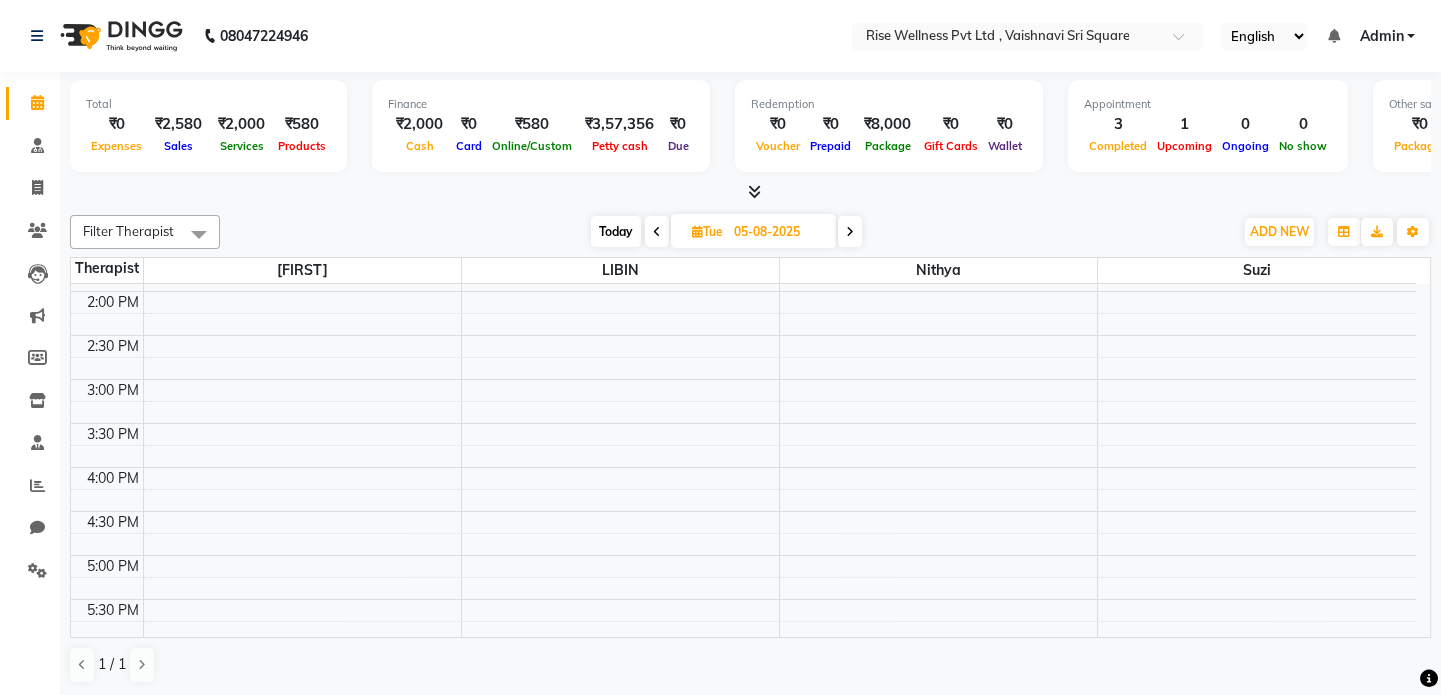 click on "8:00 AM 8:30 AM 9:00 AM 9:30 AM 10:00 AM 10:30 AM 11:00 AM 11:30 AM 12:00 PM 12:30 PM 1:00 PM 1:30 PM 2:00 PM 2:30 PM 3:00 PM 3:30 PM 4:00 PM 4:30 PM 5:00 PM 5:30 PM 6:00 PM 6:30 PM 7:00 PM 7:30 PM 8:00 PM 8:30 PM             [FIRST], 11:30 AM-12:15 PM, Abhyangam - Shirodhara" at bounding box center [743, 335] 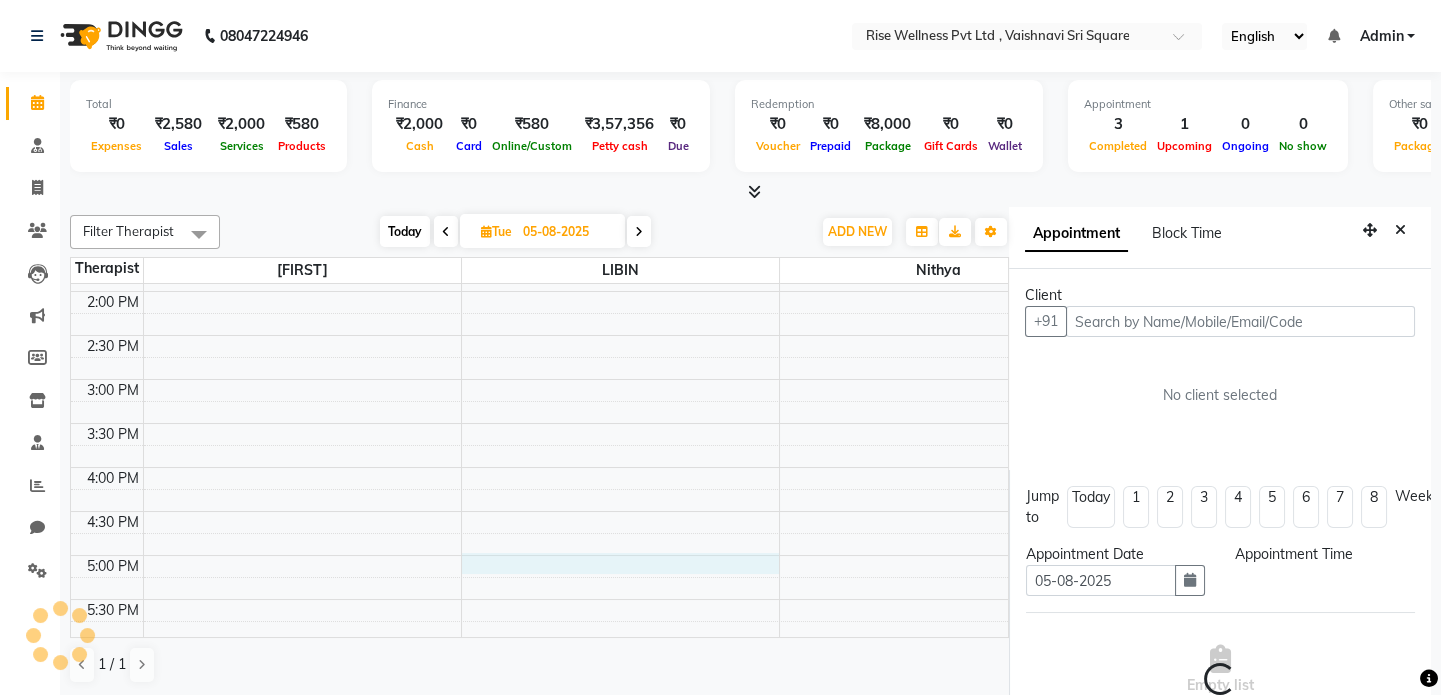scroll, scrollTop: 8, scrollLeft: 0, axis: vertical 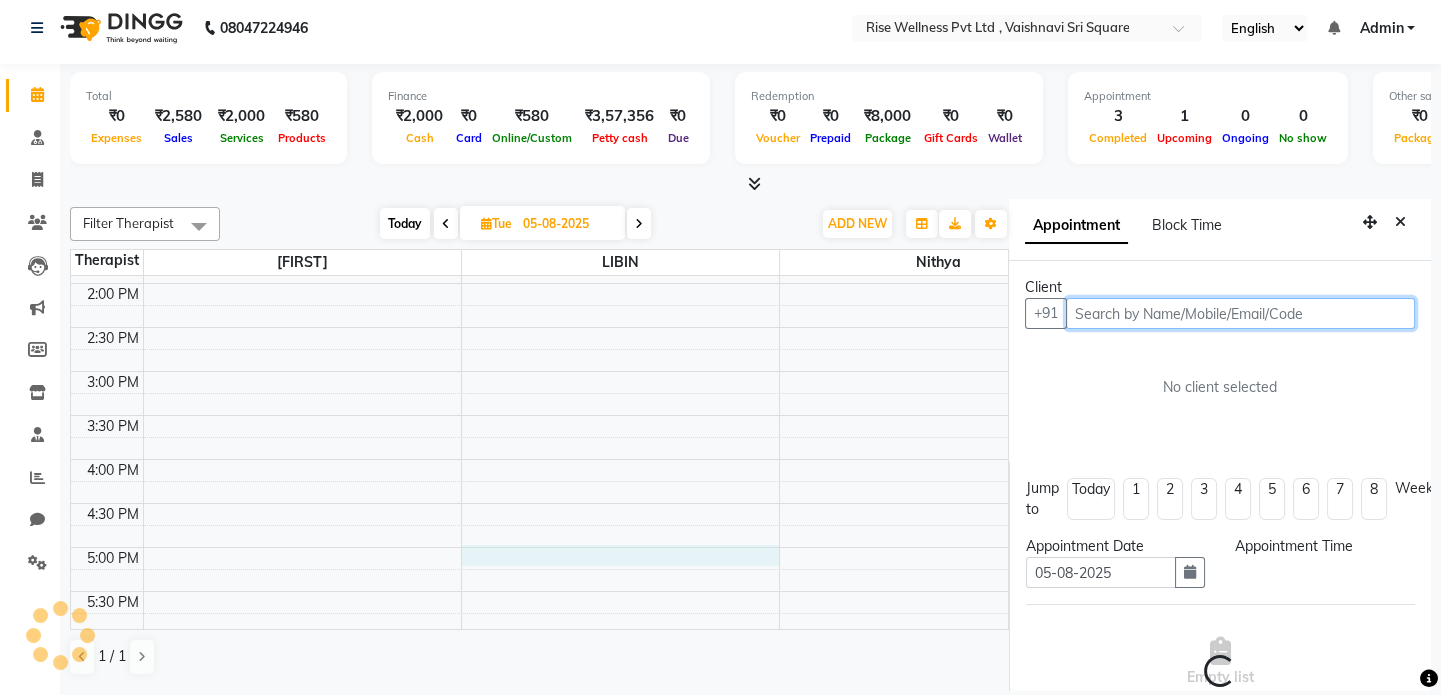 select on "1020" 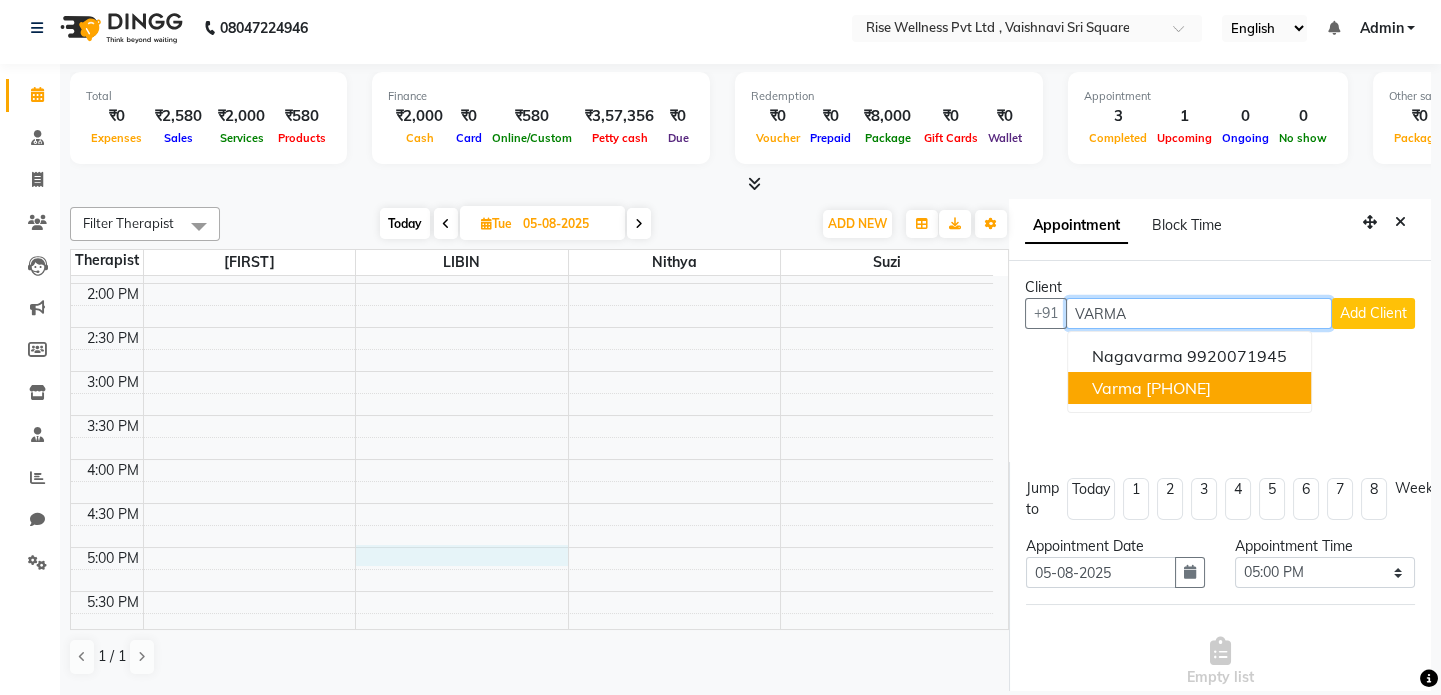click on "[LAST] [PHONE]" at bounding box center [1189, 388] 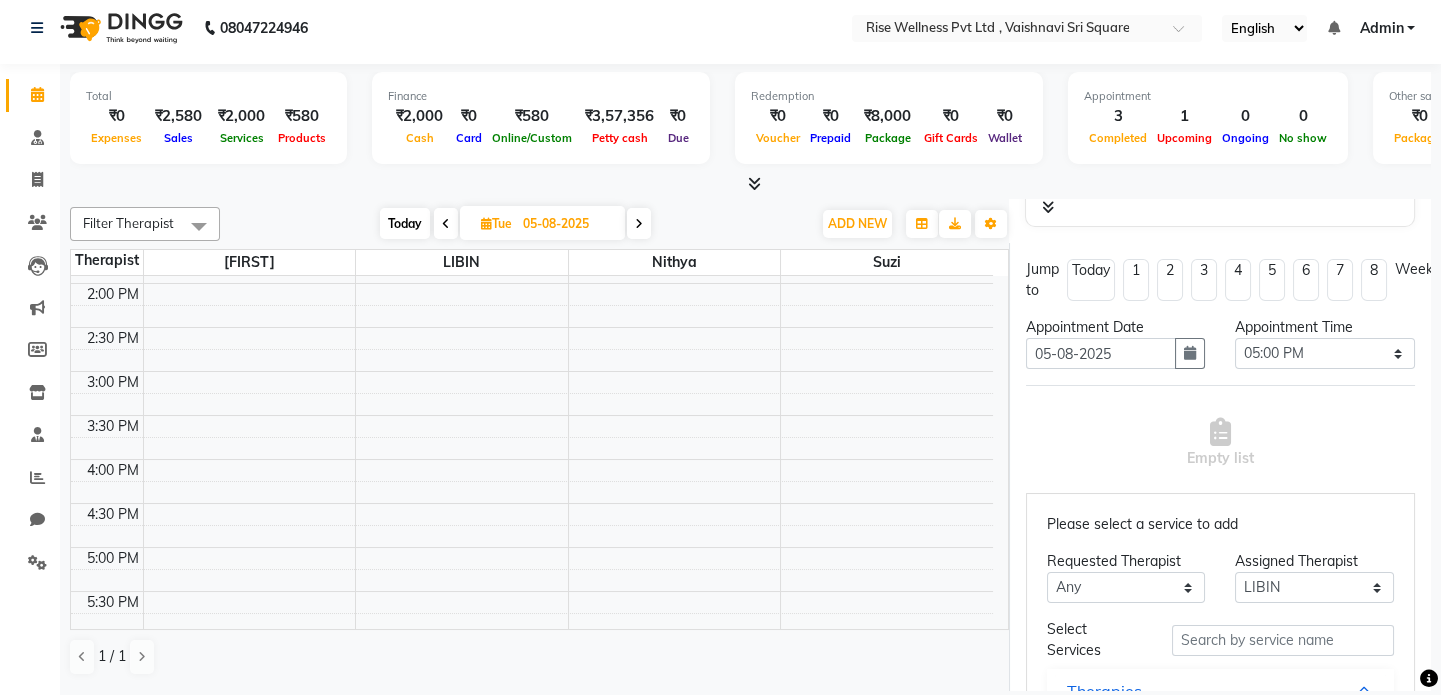 scroll, scrollTop: 272, scrollLeft: 0, axis: vertical 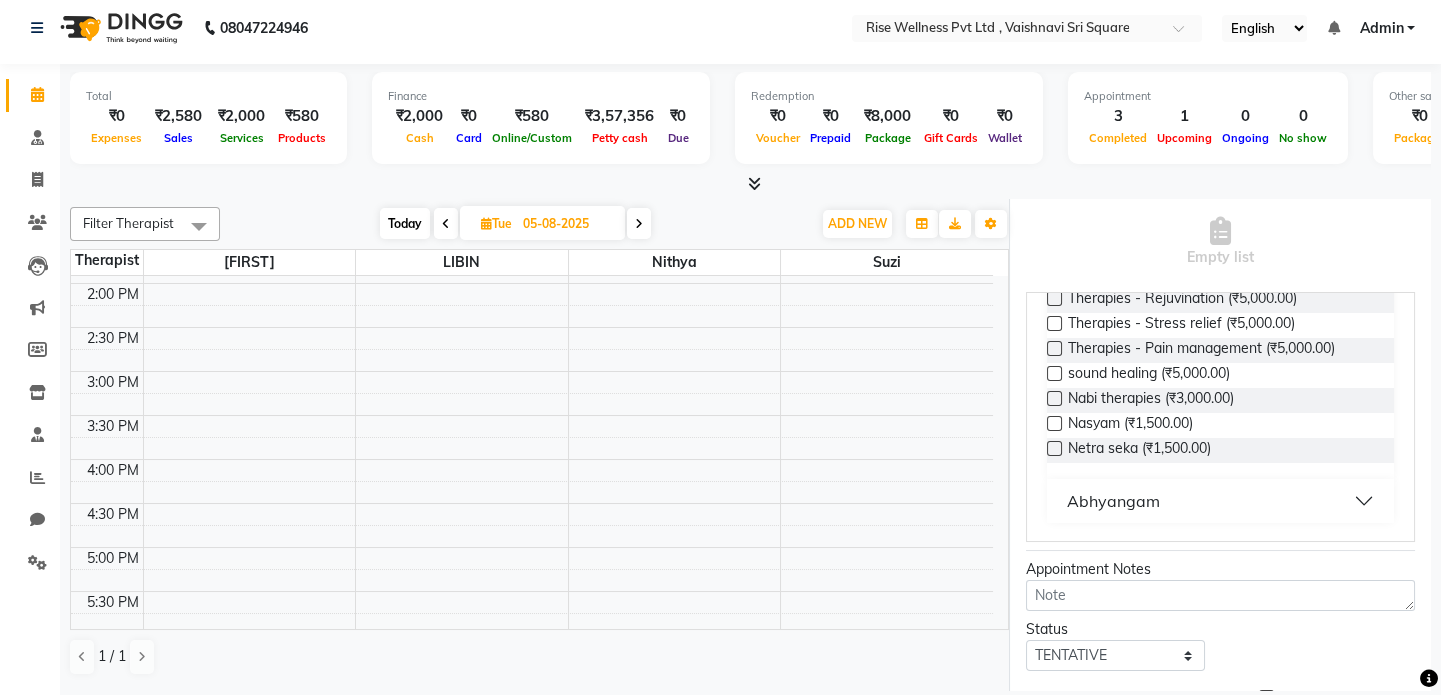 type on "[PHONE]" 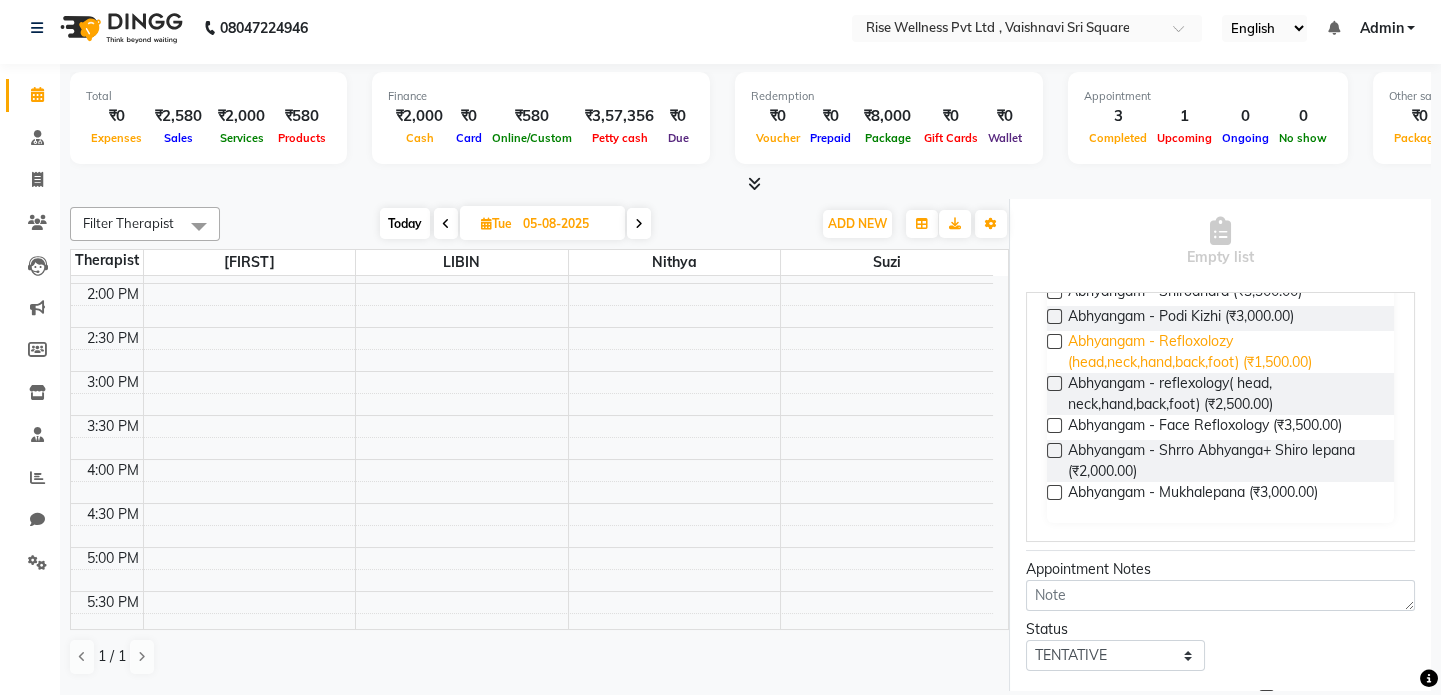 scroll, scrollTop: 724, scrollLeft: 0, axis: vertical 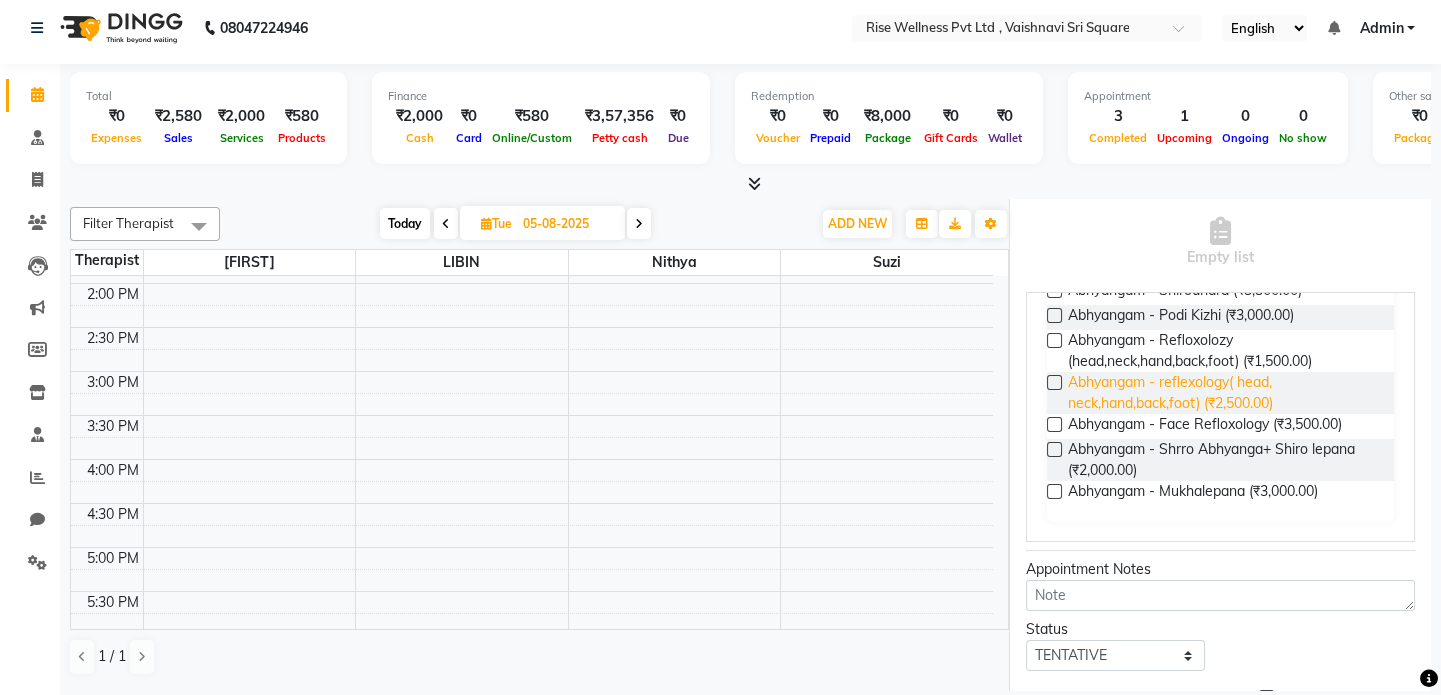 click on "Abhyangam - reflexology( head, neck,hand,back,foot) (₹2,500.00)" at bounding box center (1223, 393) 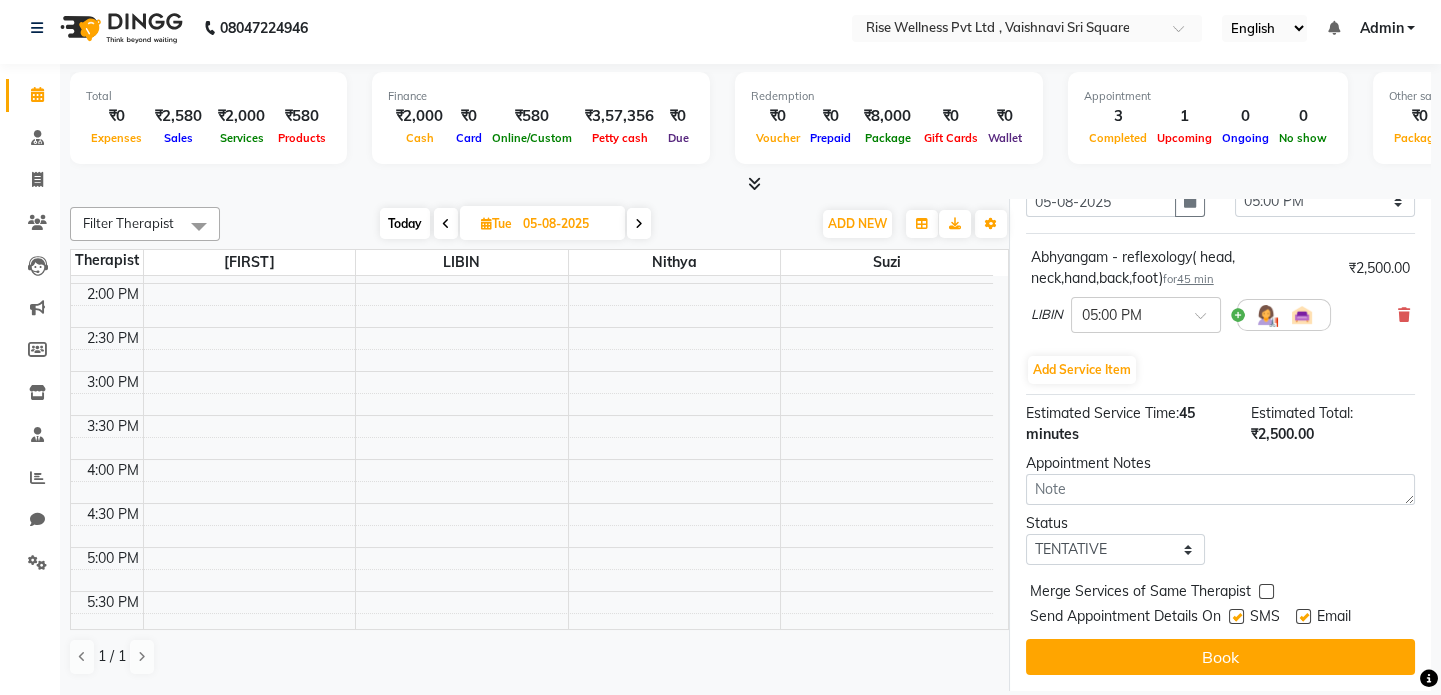 scroll, scrollTop: 417, scrollLeft: 0, axis: vertical 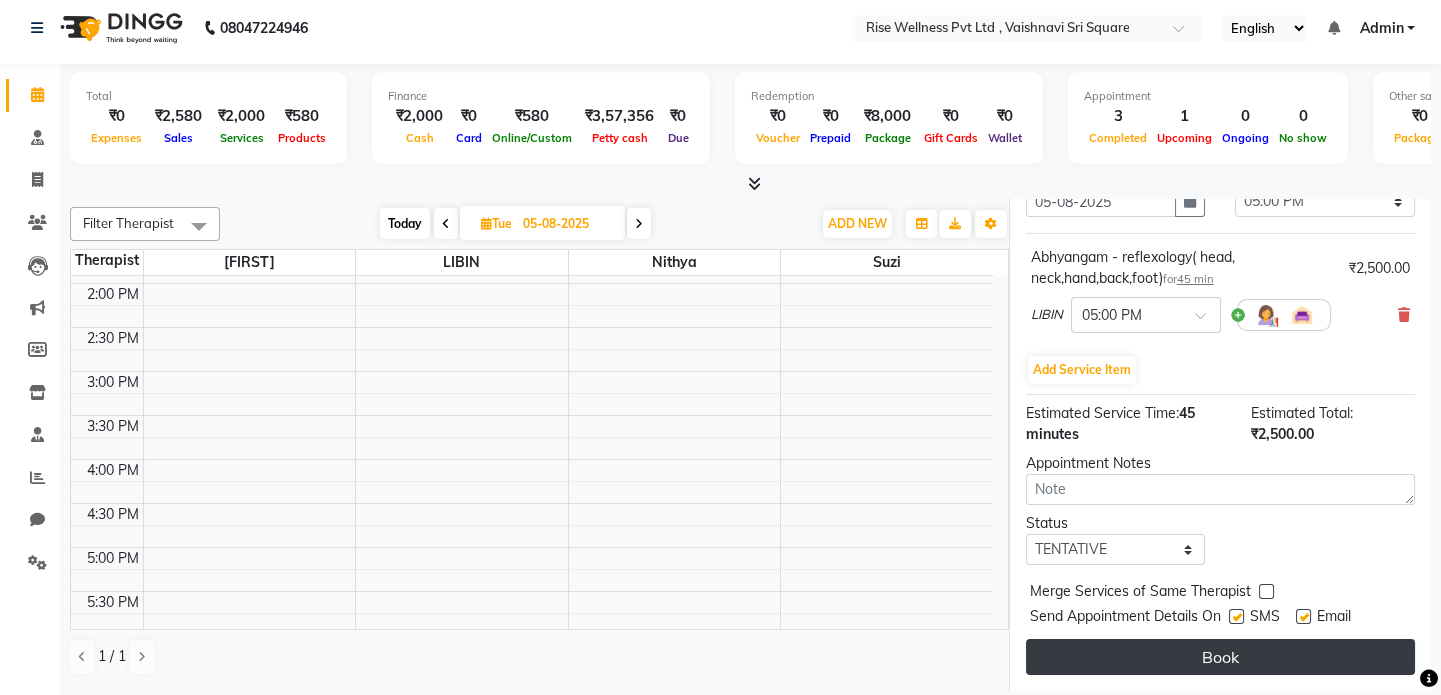 click on "Book" at bounding box center [1220, 657] 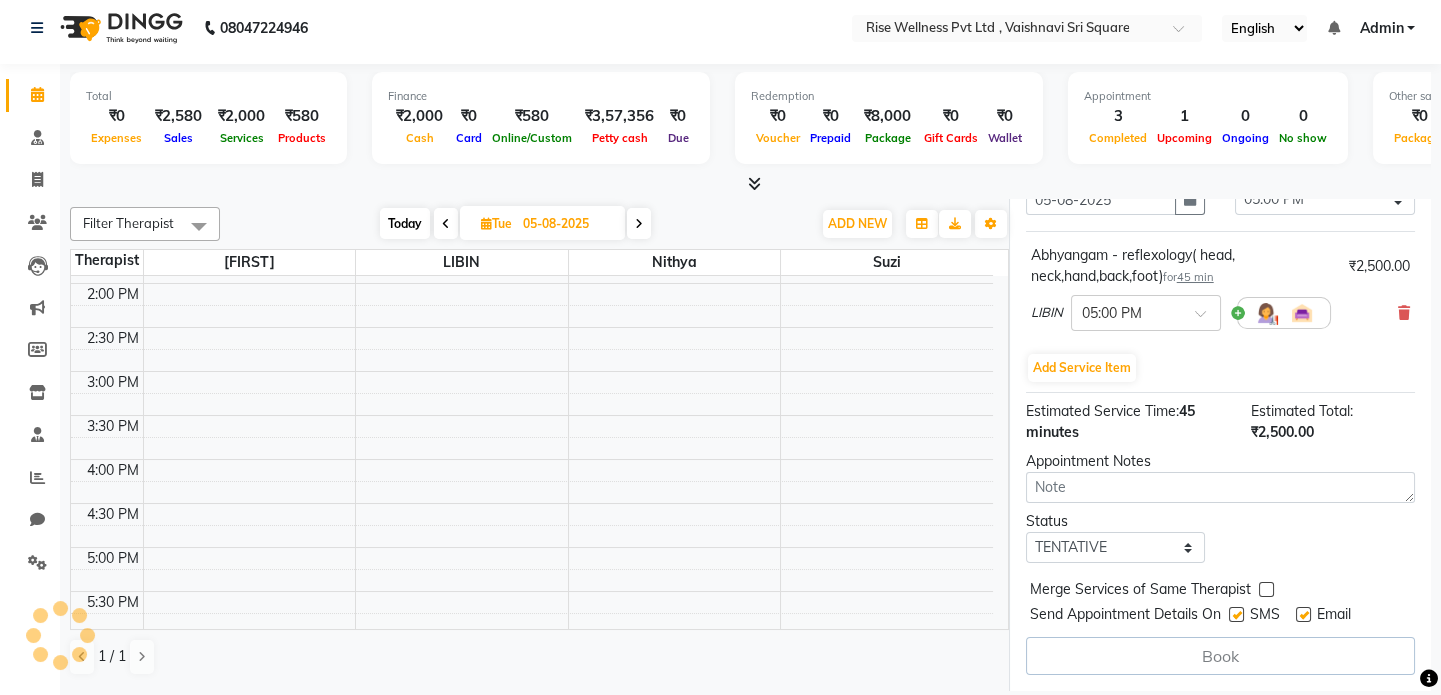 select on "69785" 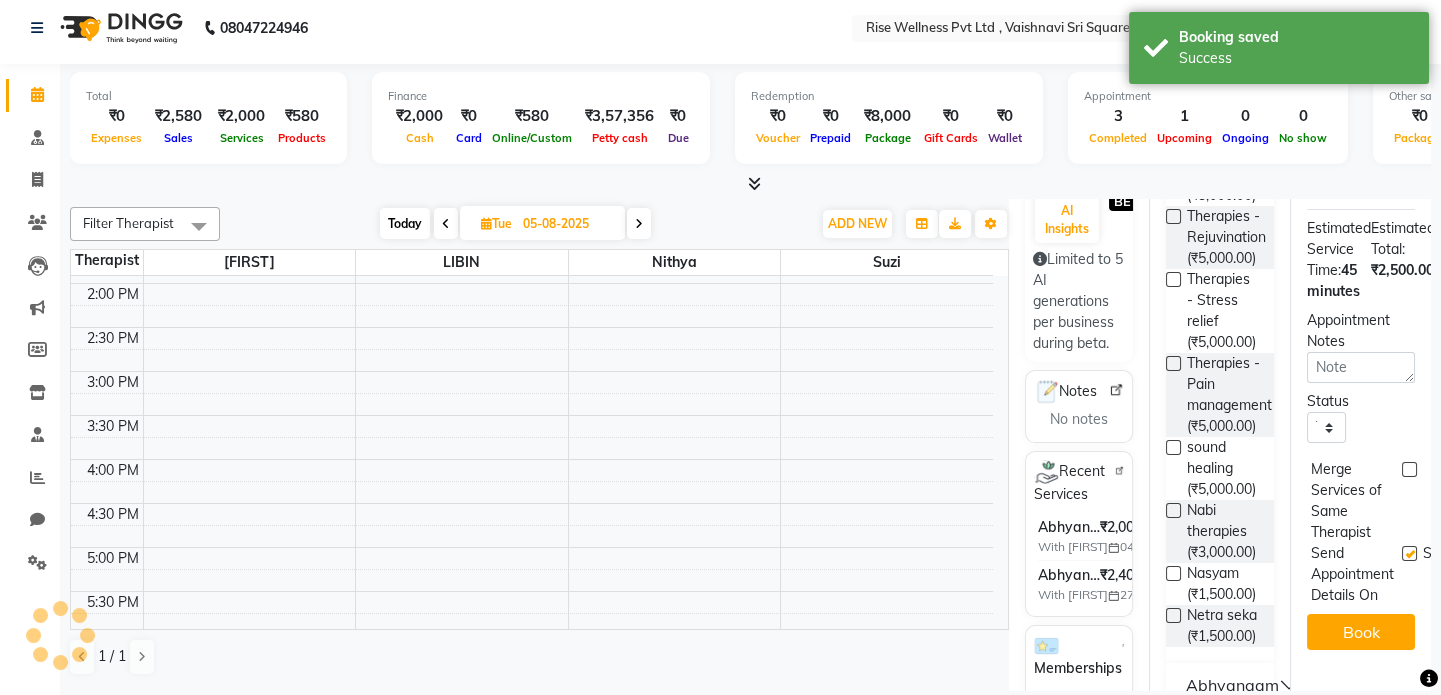 scroll, scrollTop: 0, scrollLeft: 0, axis: both 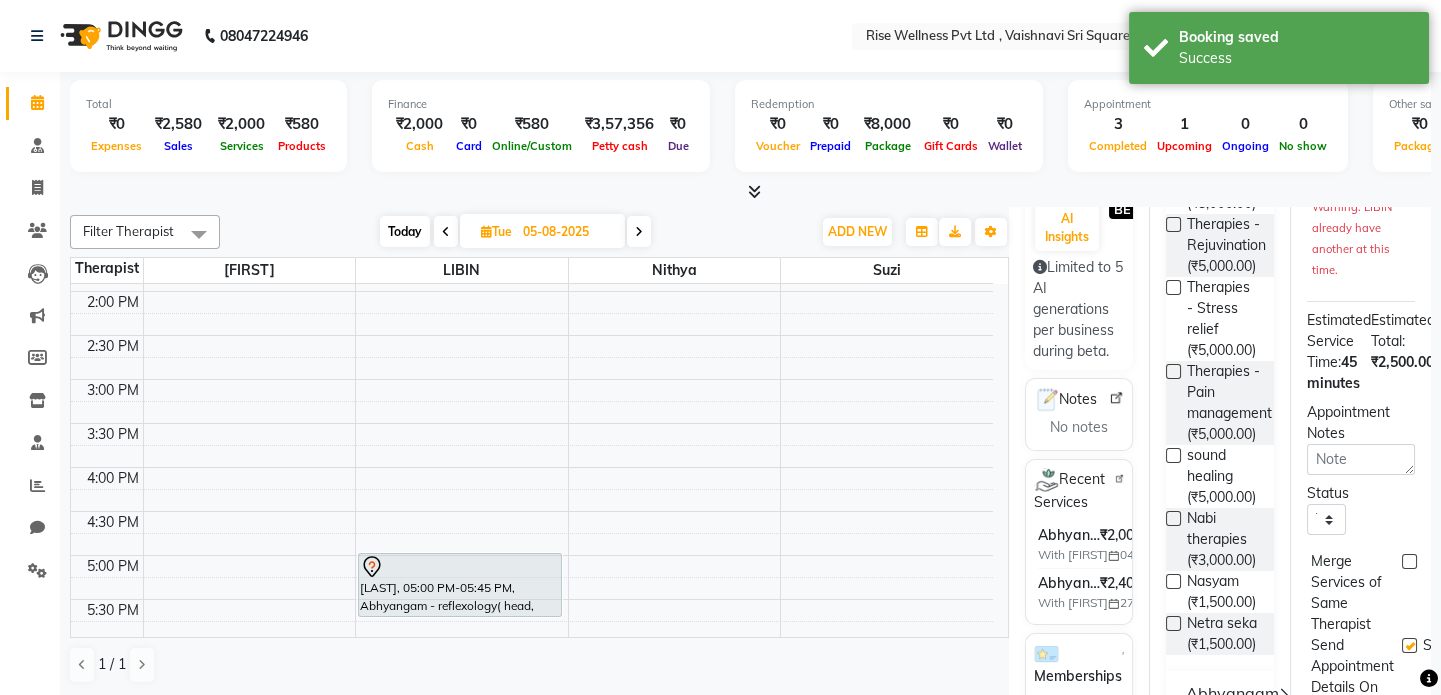 click on "8:00 AM 8:30 AM 9:00 AM 9:30 AM 10:00 AM 10:30 AM 11:00 AM 11:30 AM 12:00 PM 12:30 PM 1:00 PM 1:30 PM 2:00 PM 2:30 PM 3:00 PM 3:30 PM 4:00 PM 4:30 PM 5:00 PM 5:30 PM 6:00 PM 6:30 PM 7:00 PM 7:30 PM 8:00 PM 8:30 PM             [FIRST], 11:30 AM-12:15 PM, Abhyangam - Shirodhara             [LAST], 05:00 PM-05:45 PM, Abhyangam - reflexology( head, neck,hand,back,foot)" at bounding box center [532, 335] 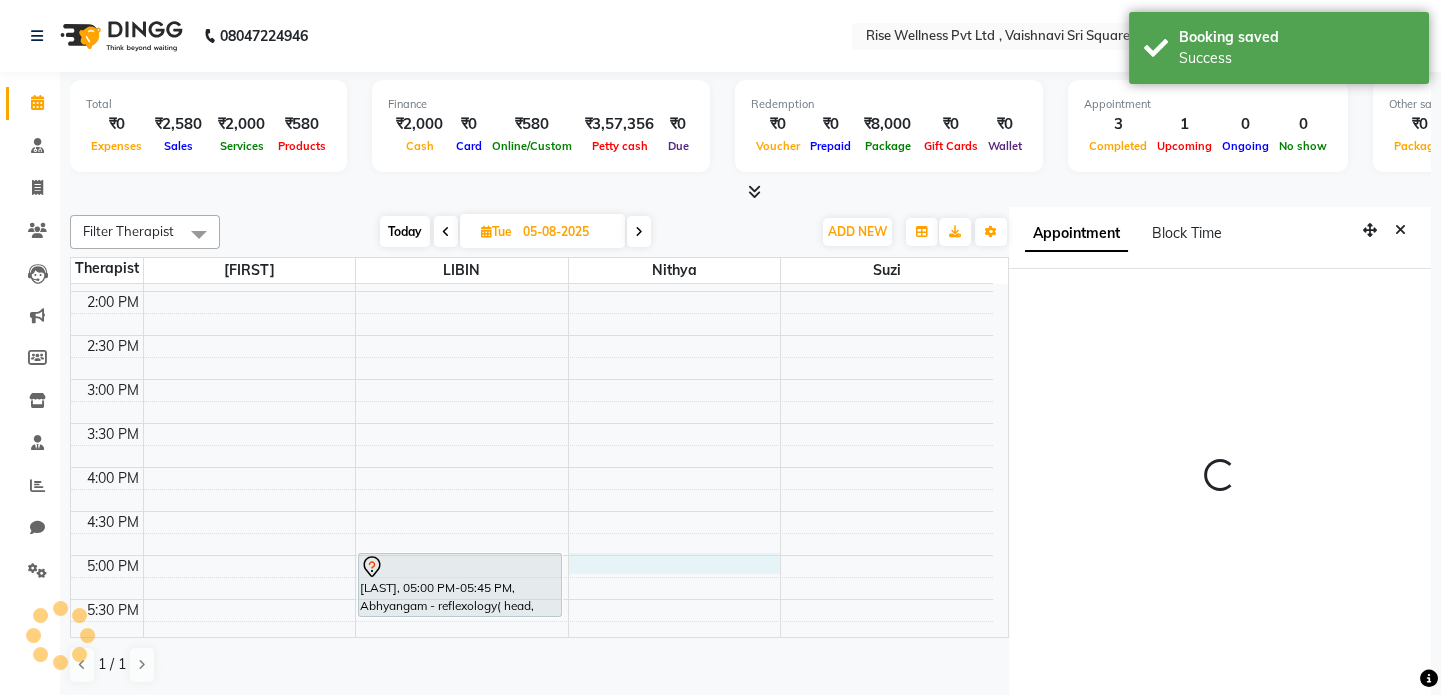 scroll, scrollTop: 0, scrollLeft: 0, axis: both 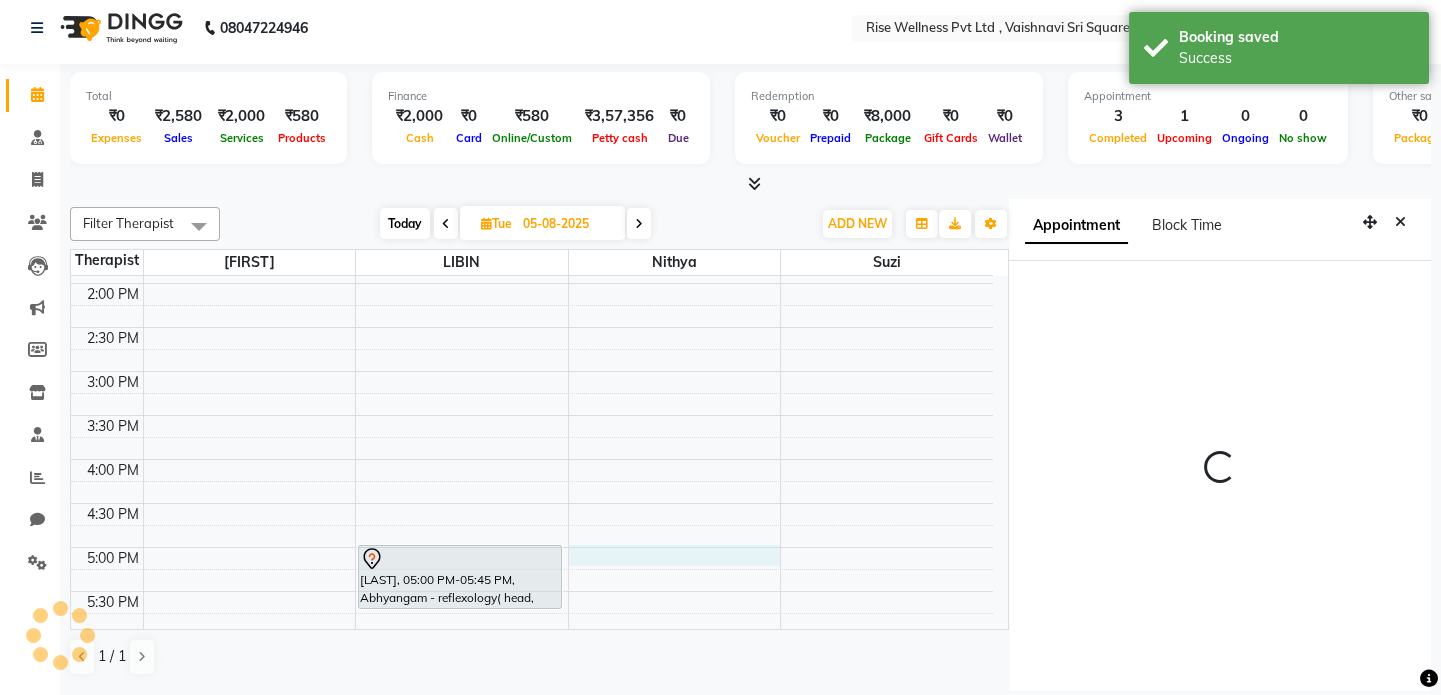 select on "1020" 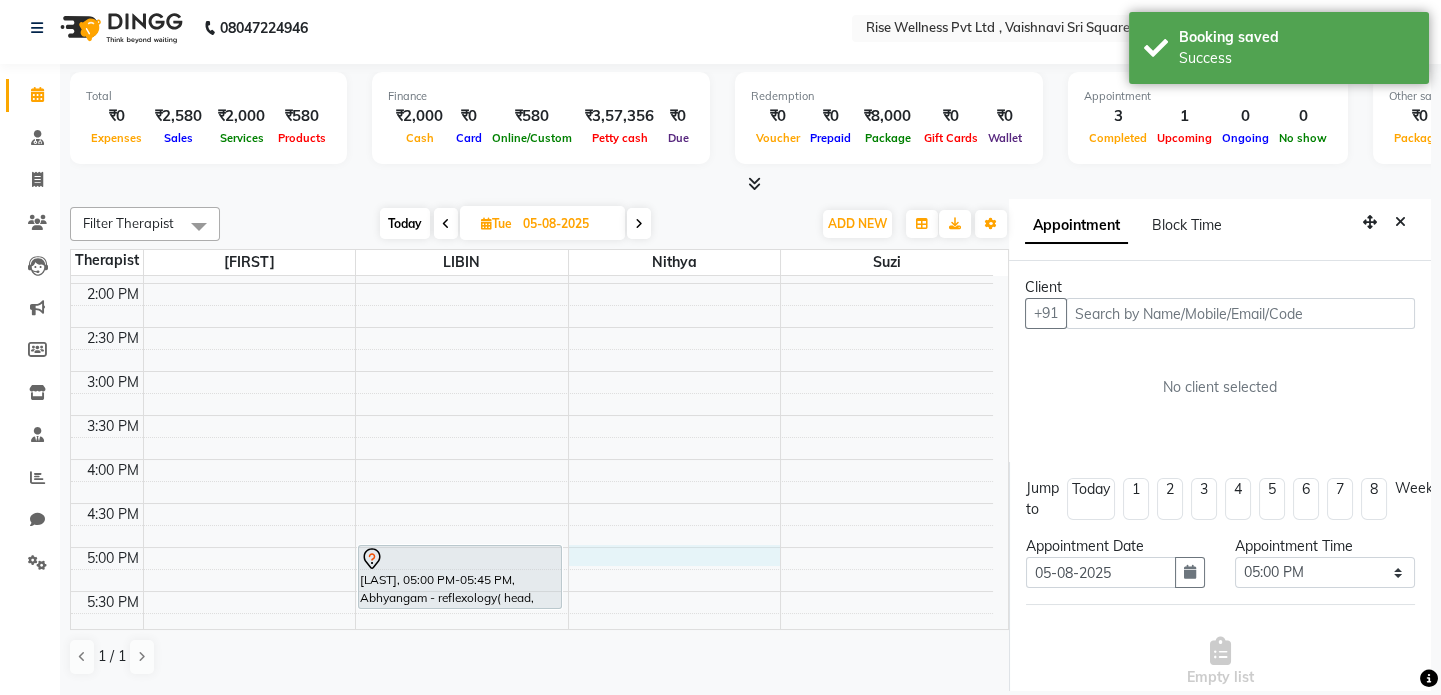 click at bounding box center (1240, 313) 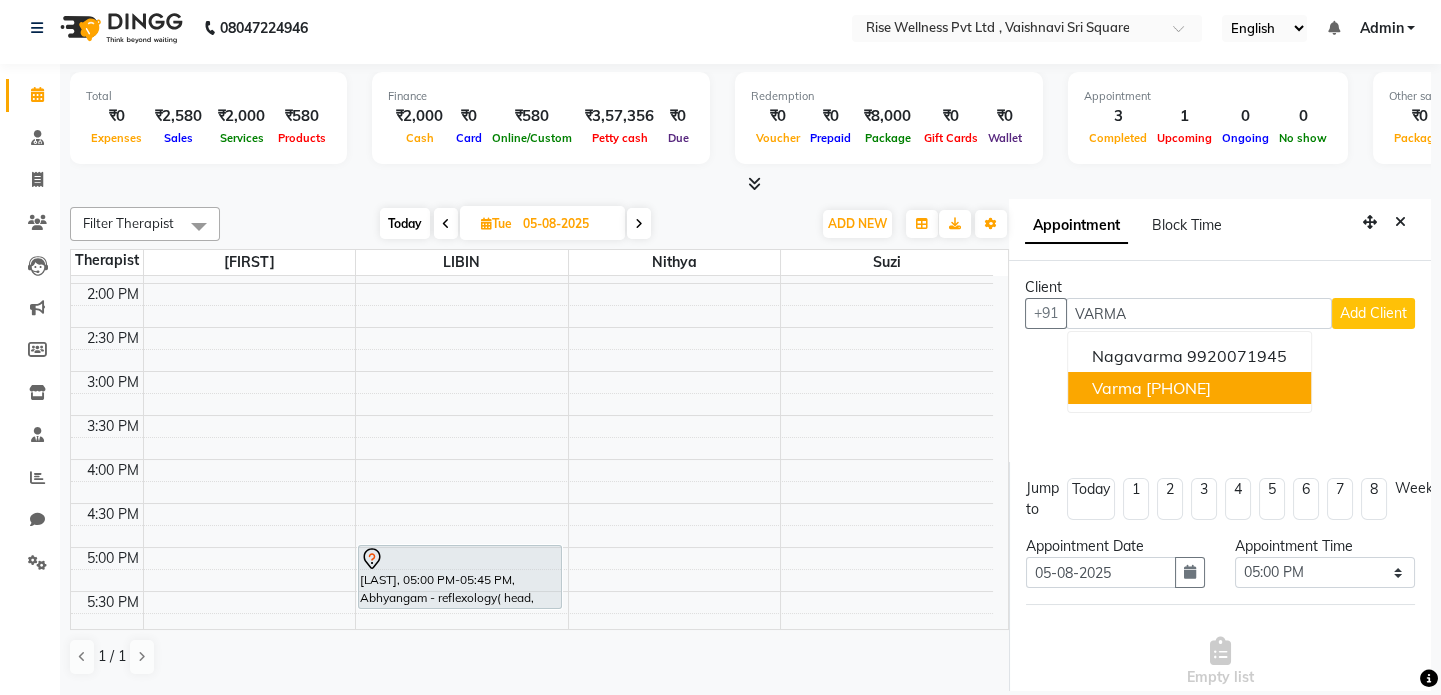 click on "[PHONE]" at bounding box center (1178, 388) 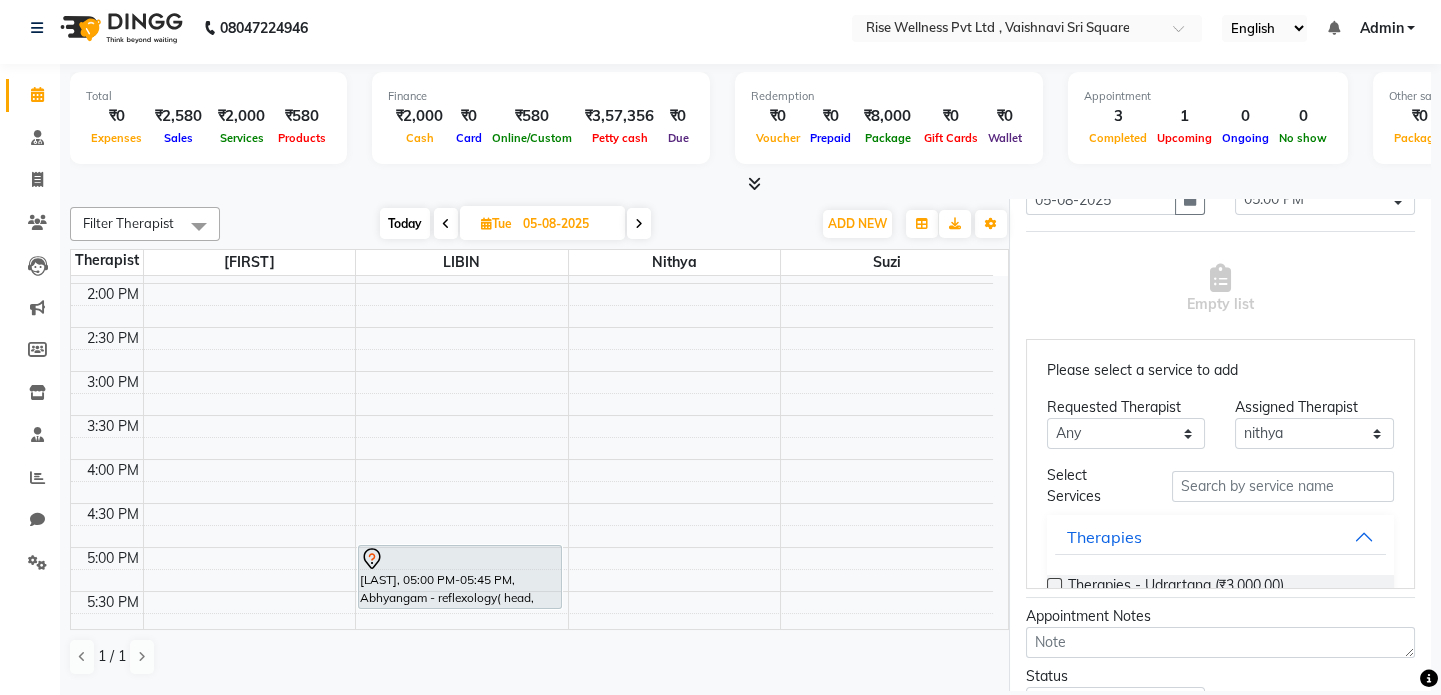 scroll, scrollTop: 454, scrollLeft: 0, axis: vertical 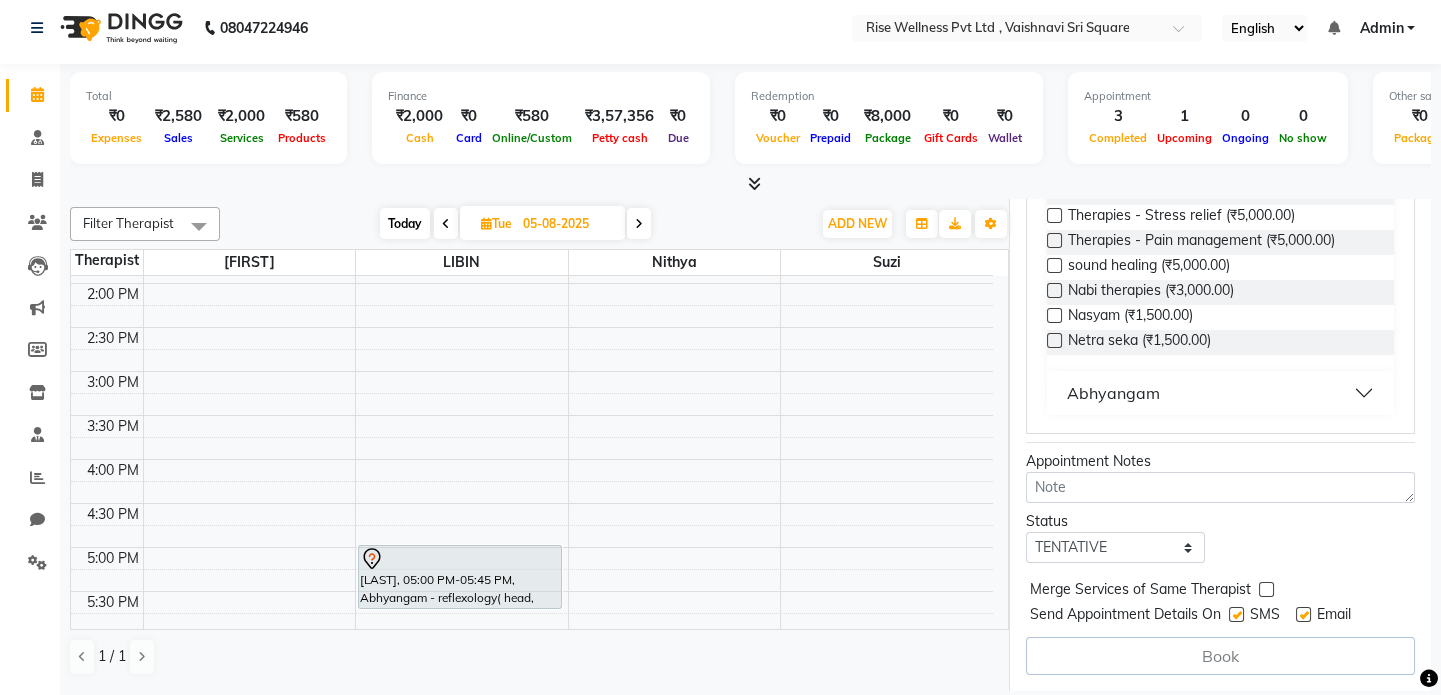 type on "[PHONE]" 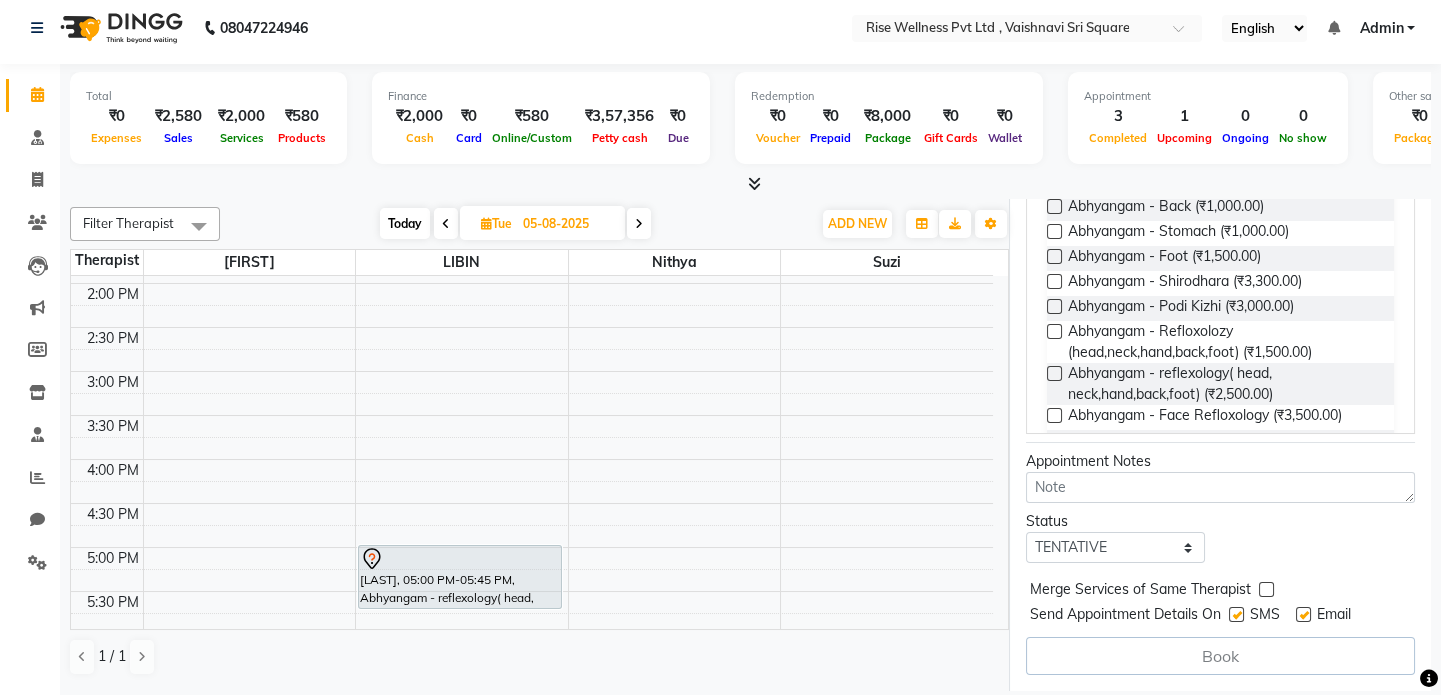 scroll, scrollTop: 654, scrollLeft: 0, axis: vertical 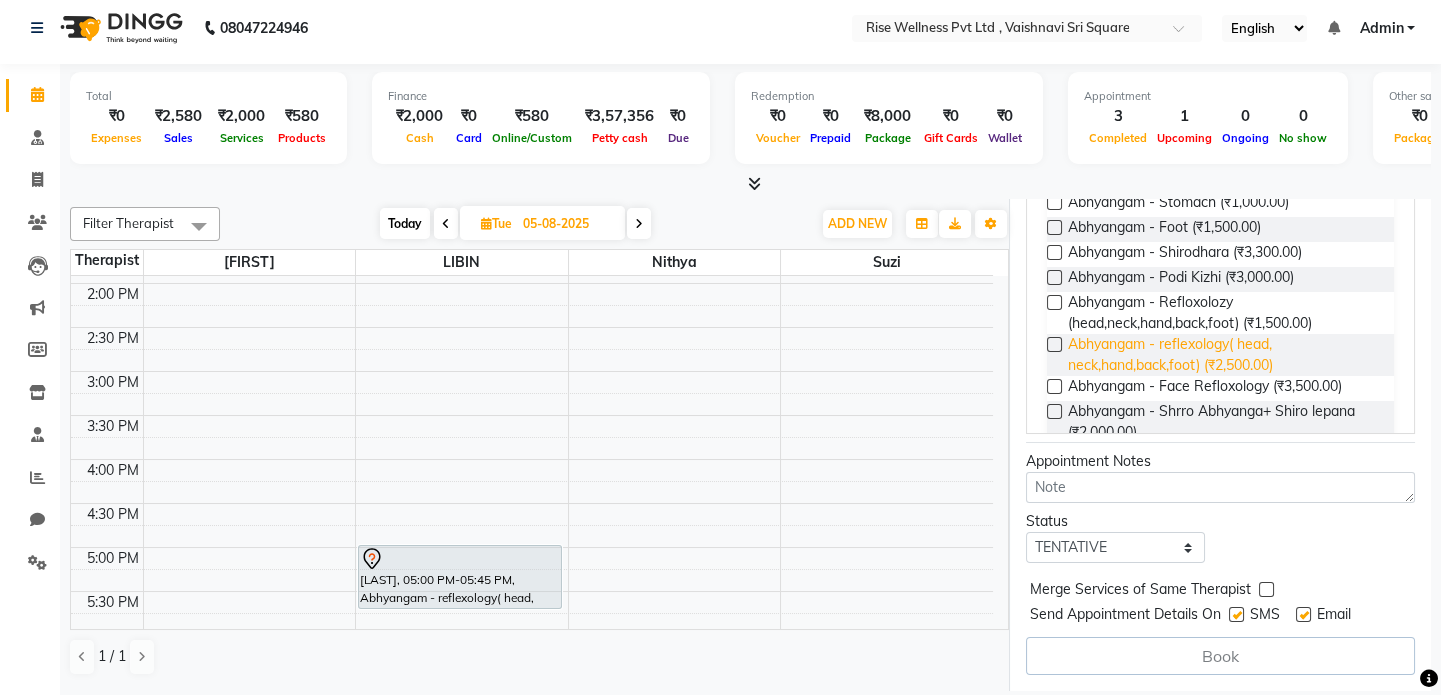 click on "Abhyangam - reflexology( head, neck,hand,back,foot) (₹2,500.00)" at bounding box center [1223, 355] 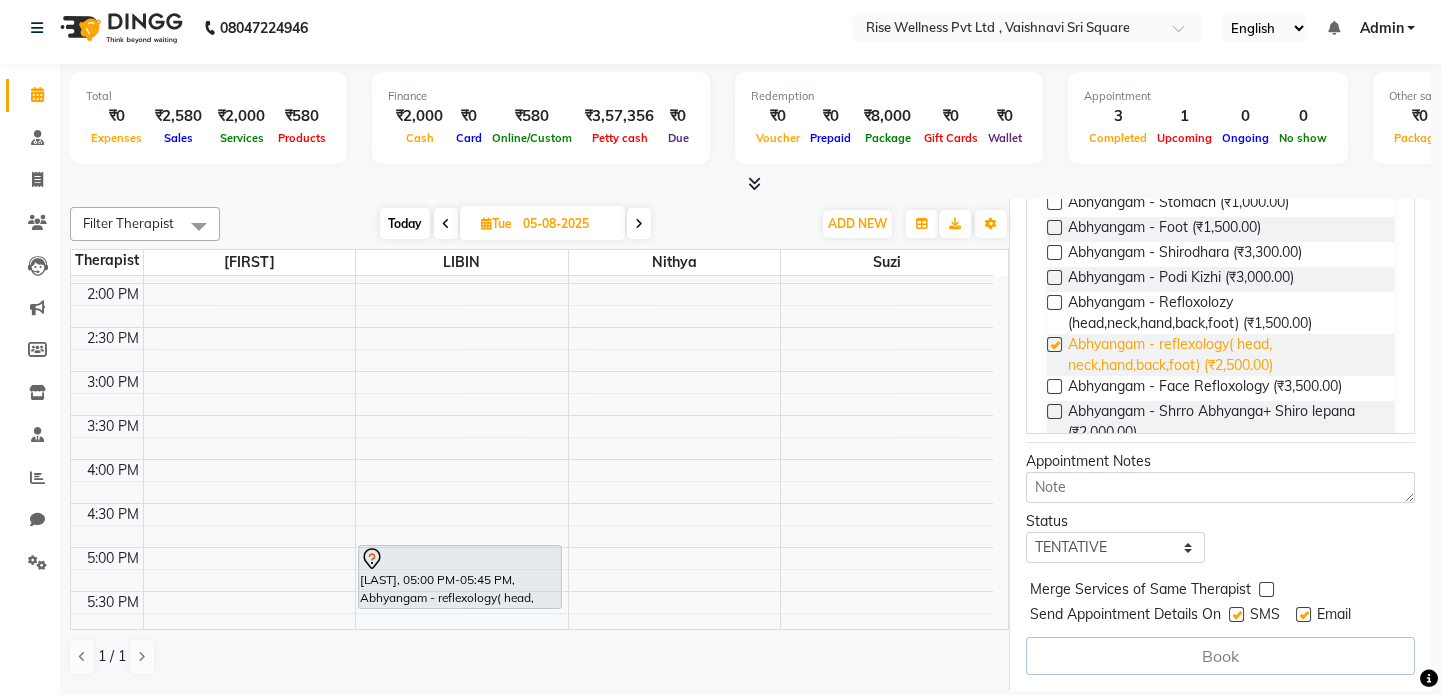 scroll, scrollTop: 417, scrollLeft: 0, axis: vertical 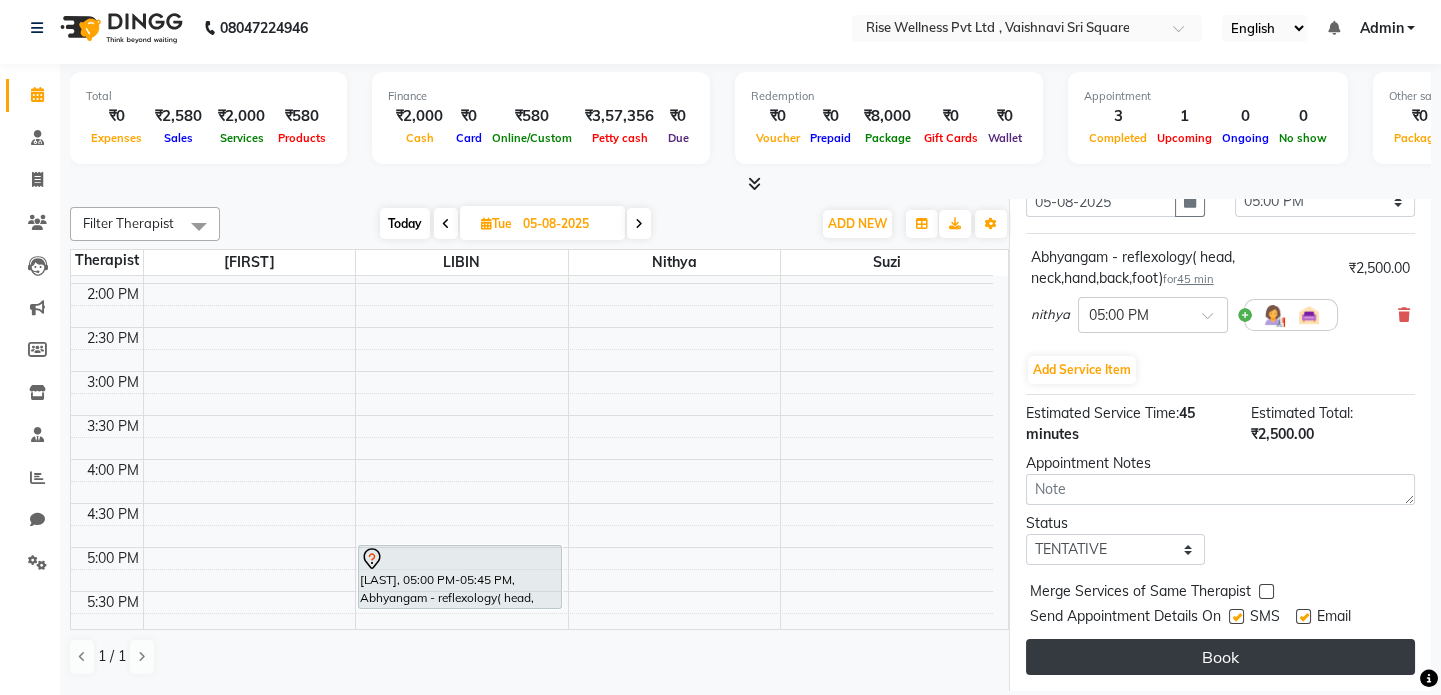 click on "Book" at bounding box center (1220, 657) 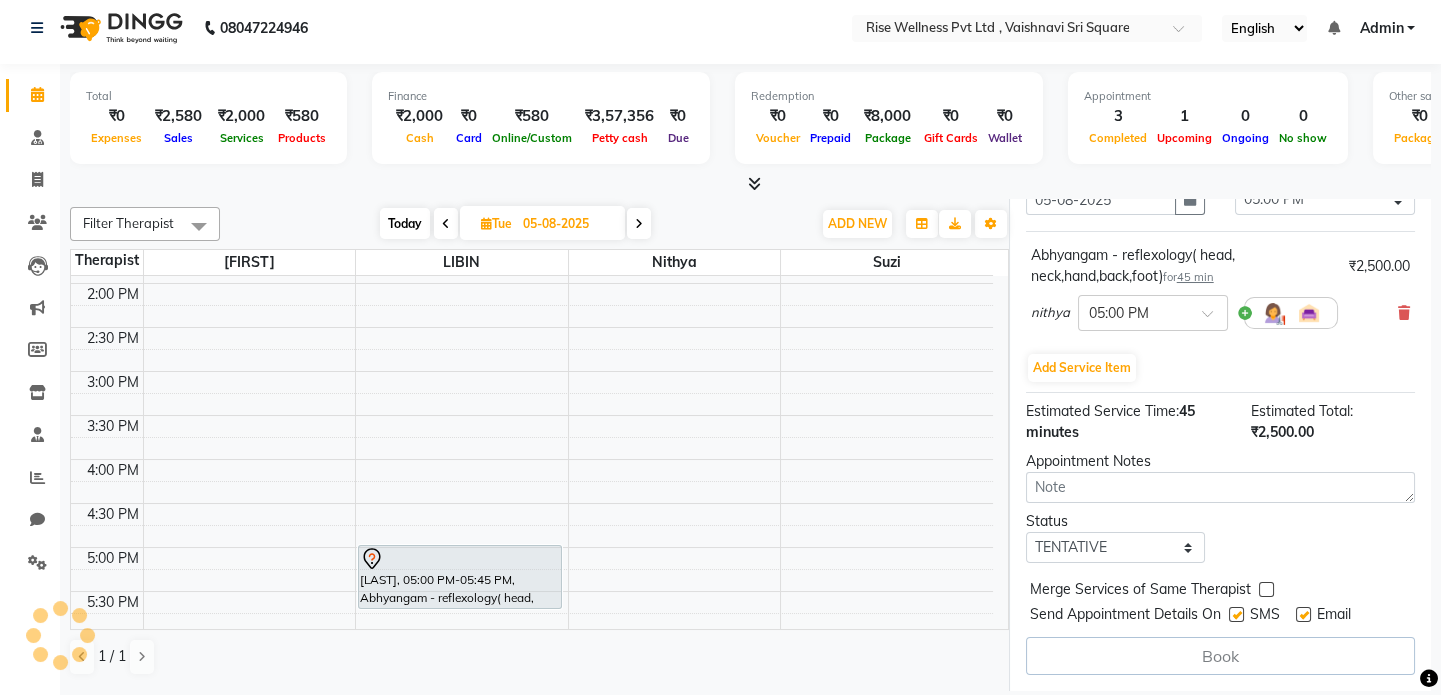 select on "69786" 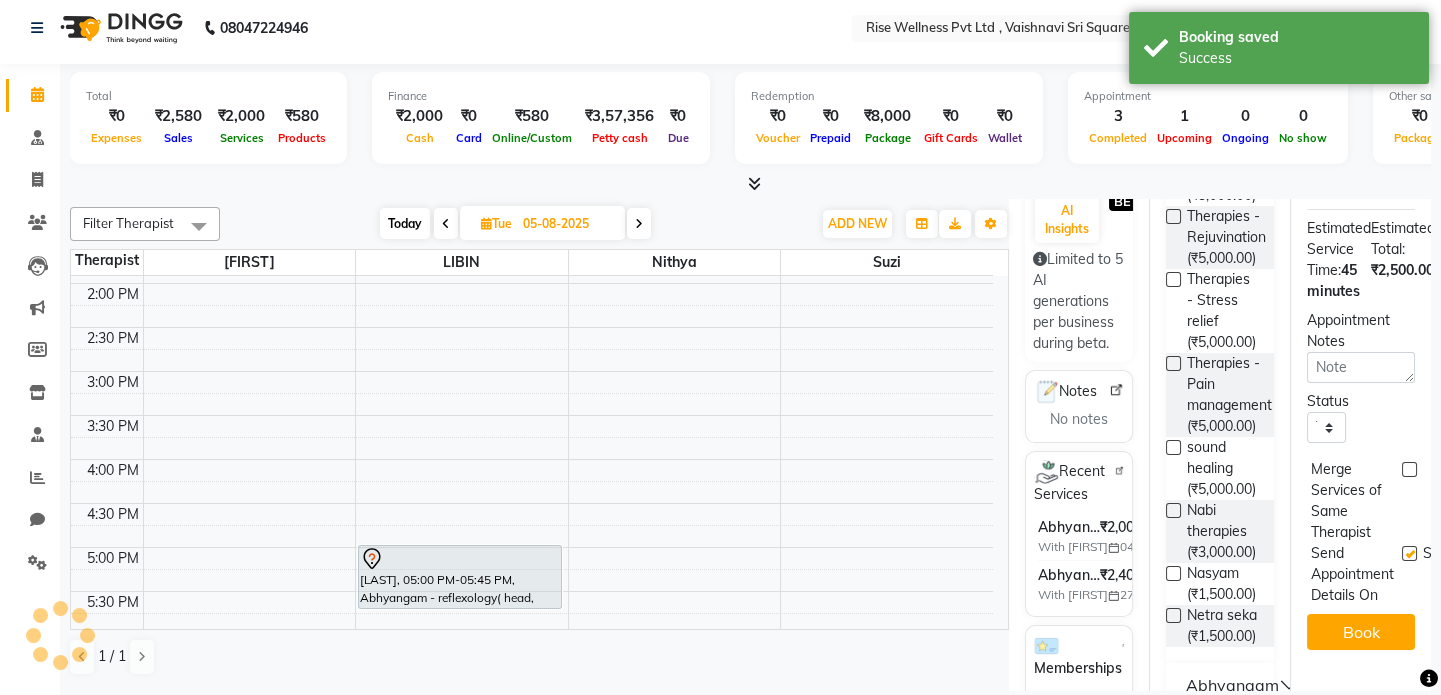 scroll, scrollTop: 0, scrollLeft: 0, axis: both 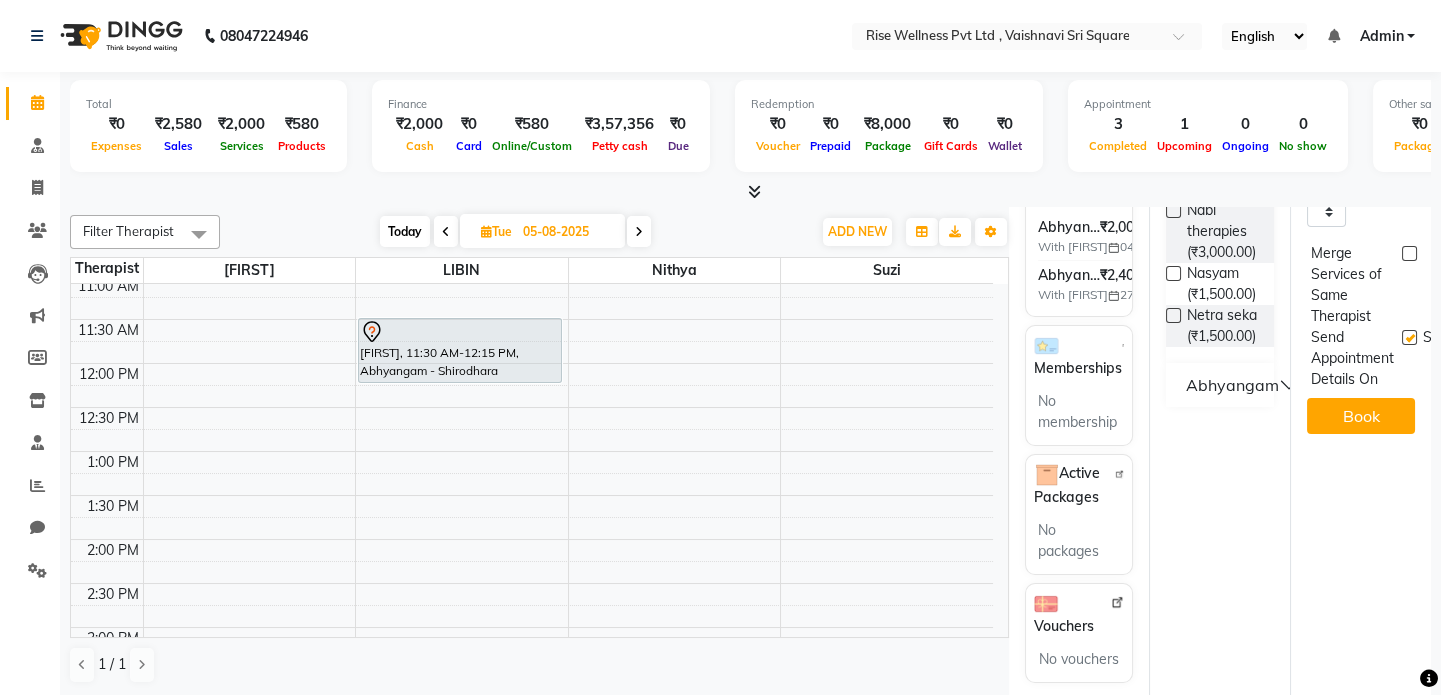 click at bounding box center (639, 231) 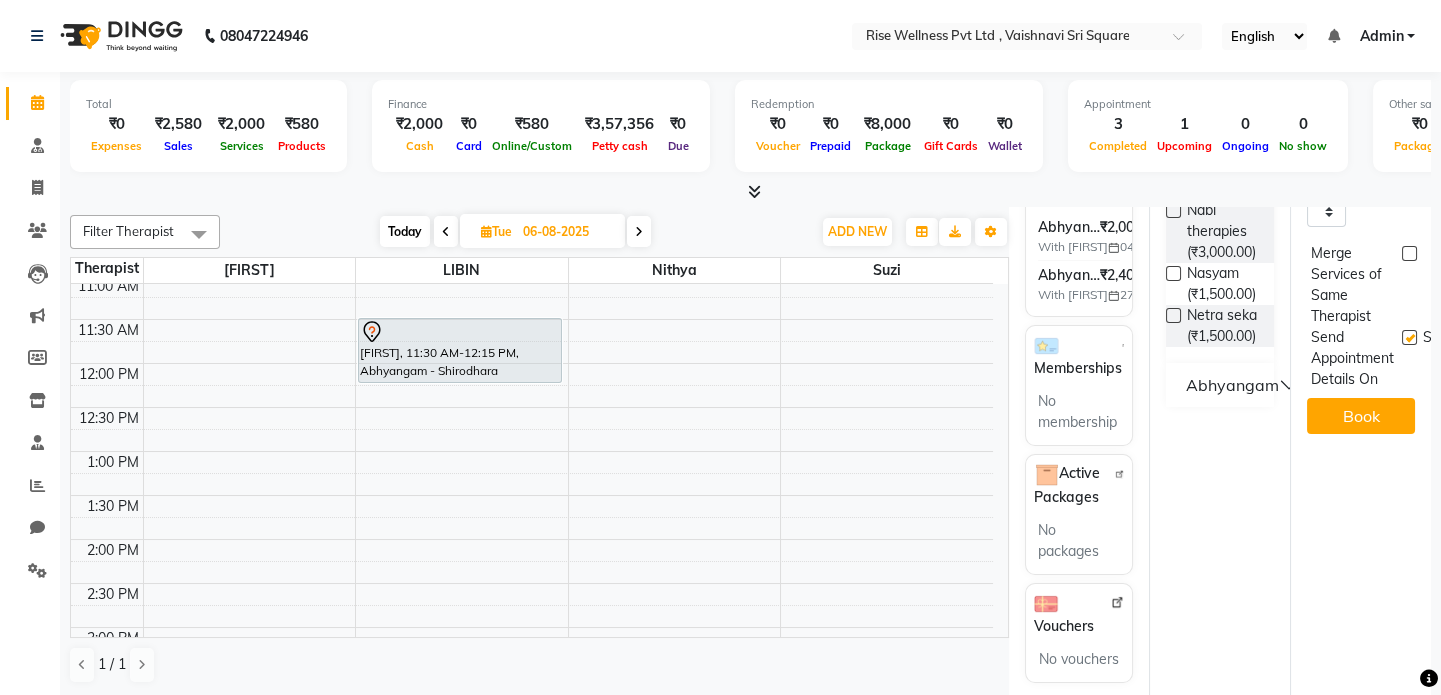 scroll, scrollTop: 0, scrollLeft: 0, axis: both 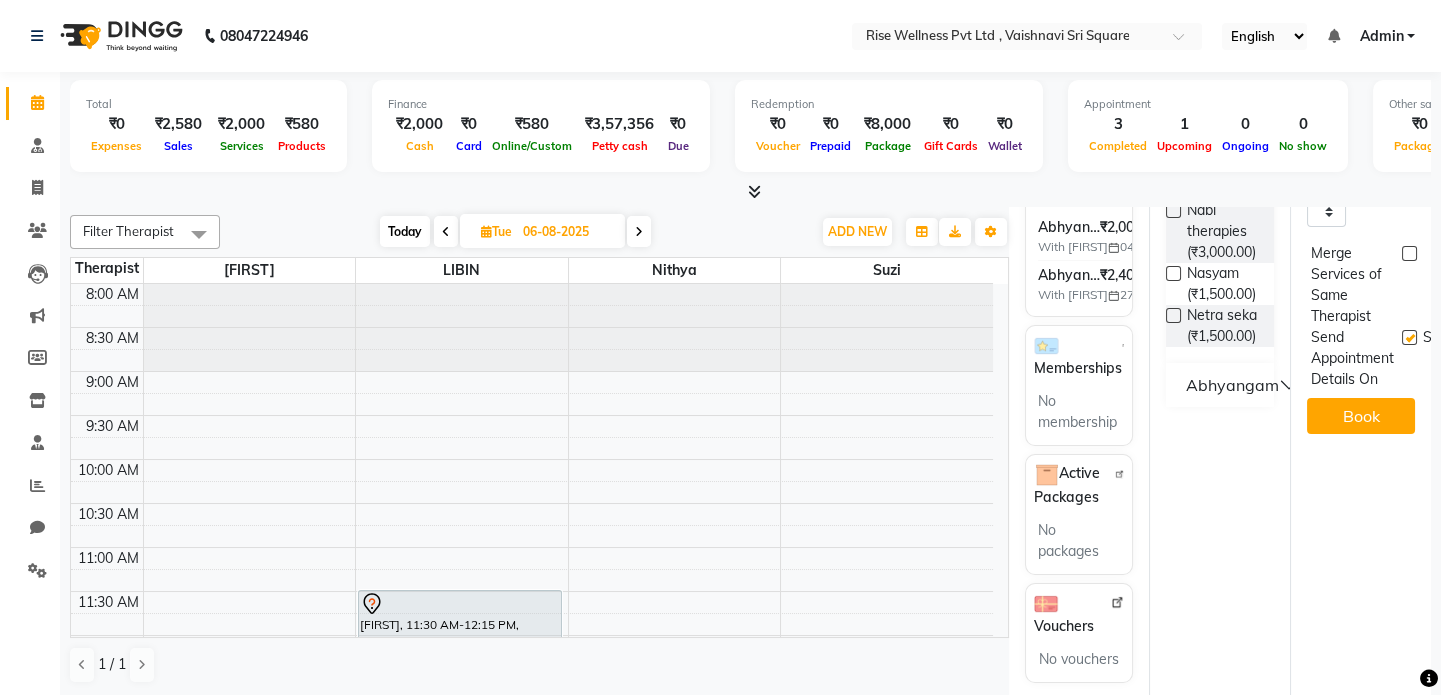 select on "1020" 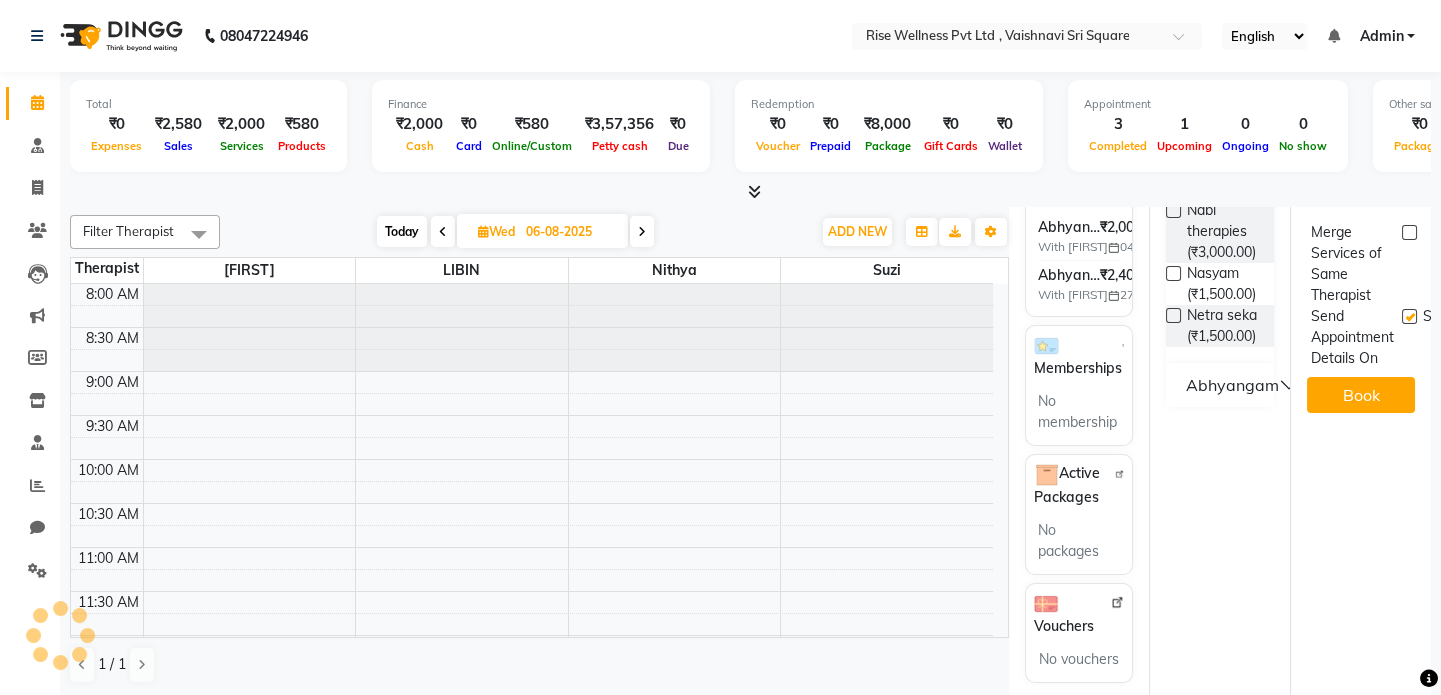 scroll, scrollTop: 701, scrollLeft: 0, axis: vertical 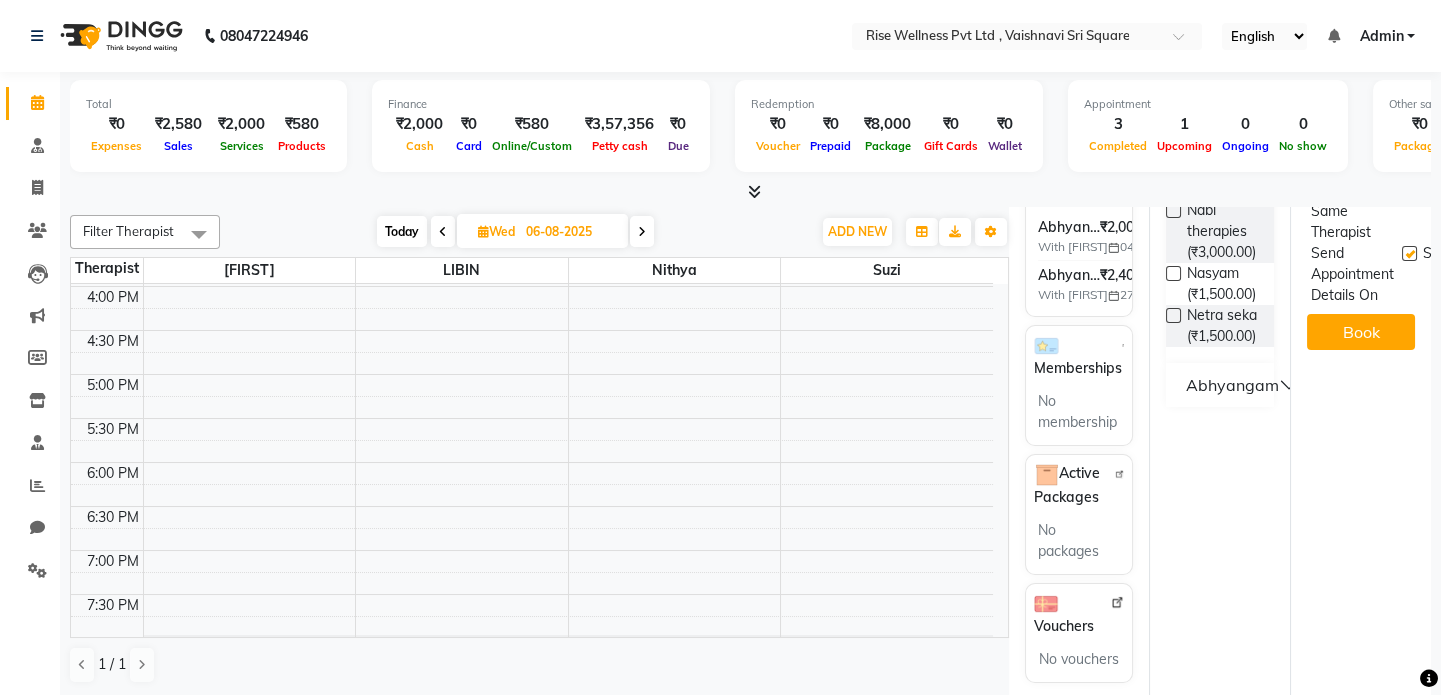 click at bounding box center (443, 232) 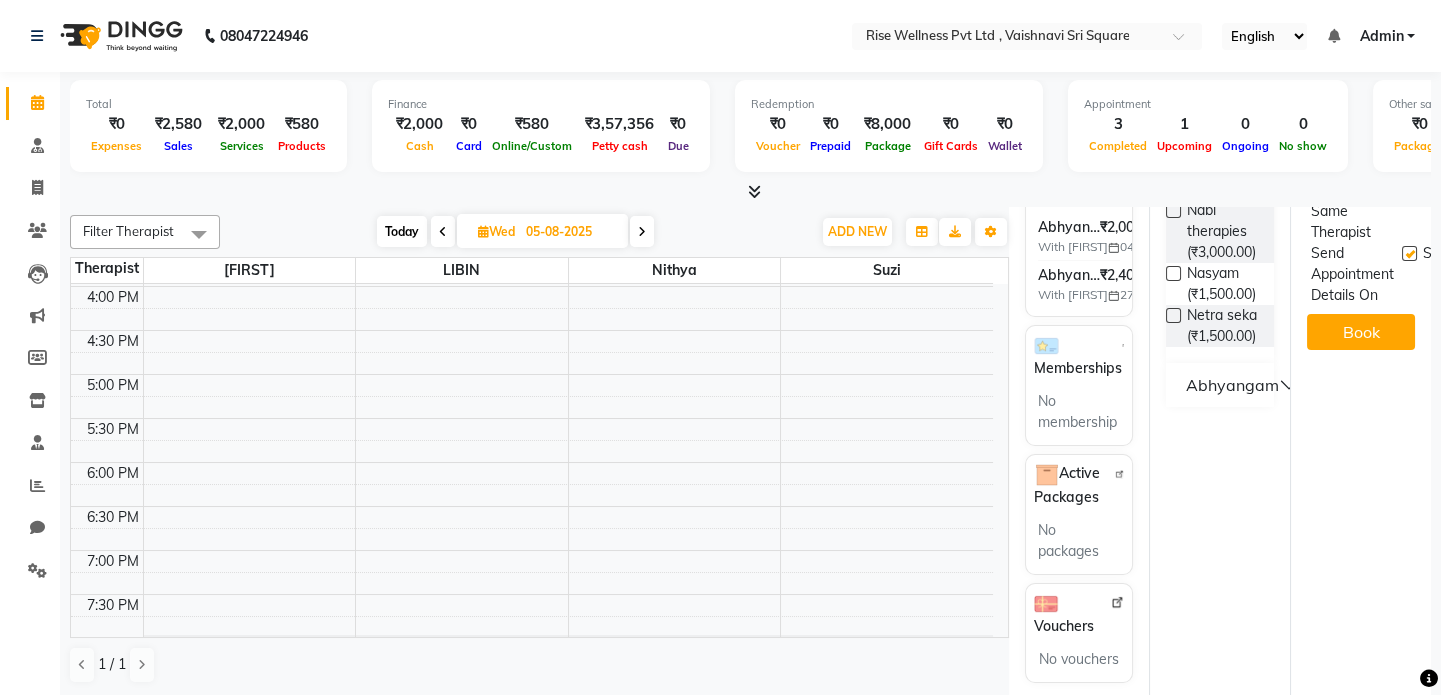 select on "1020" 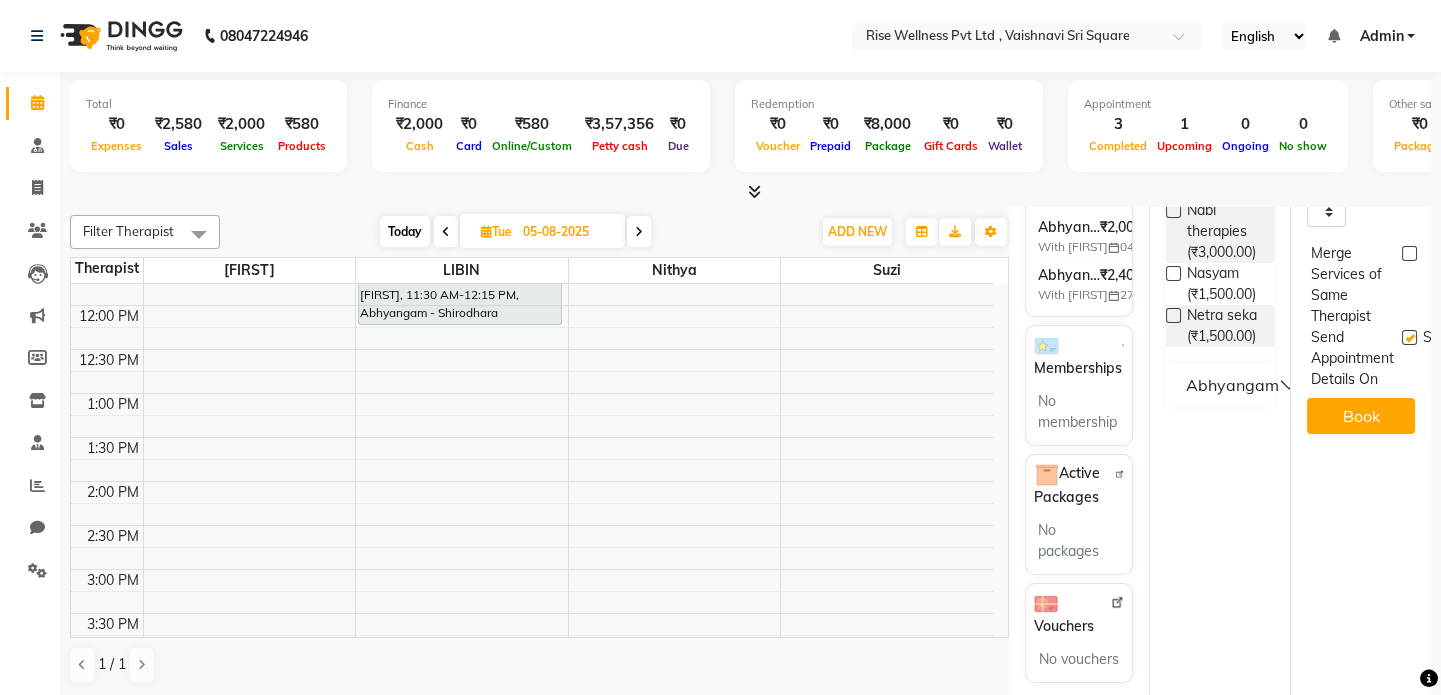 scroll, scrollTop: 0, scrollLeft: 0, axis: both 